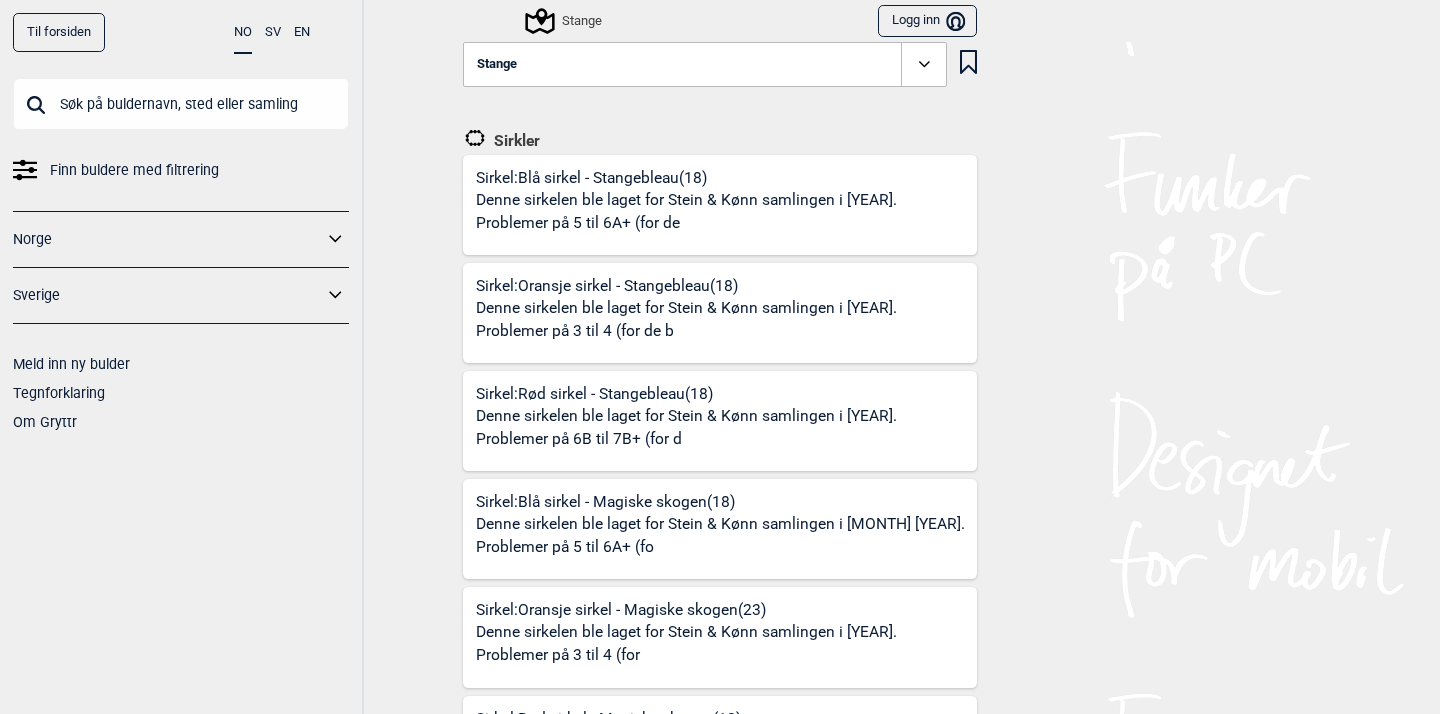scroll, scrollTop: 0, scrollLeft: 0, axis: both 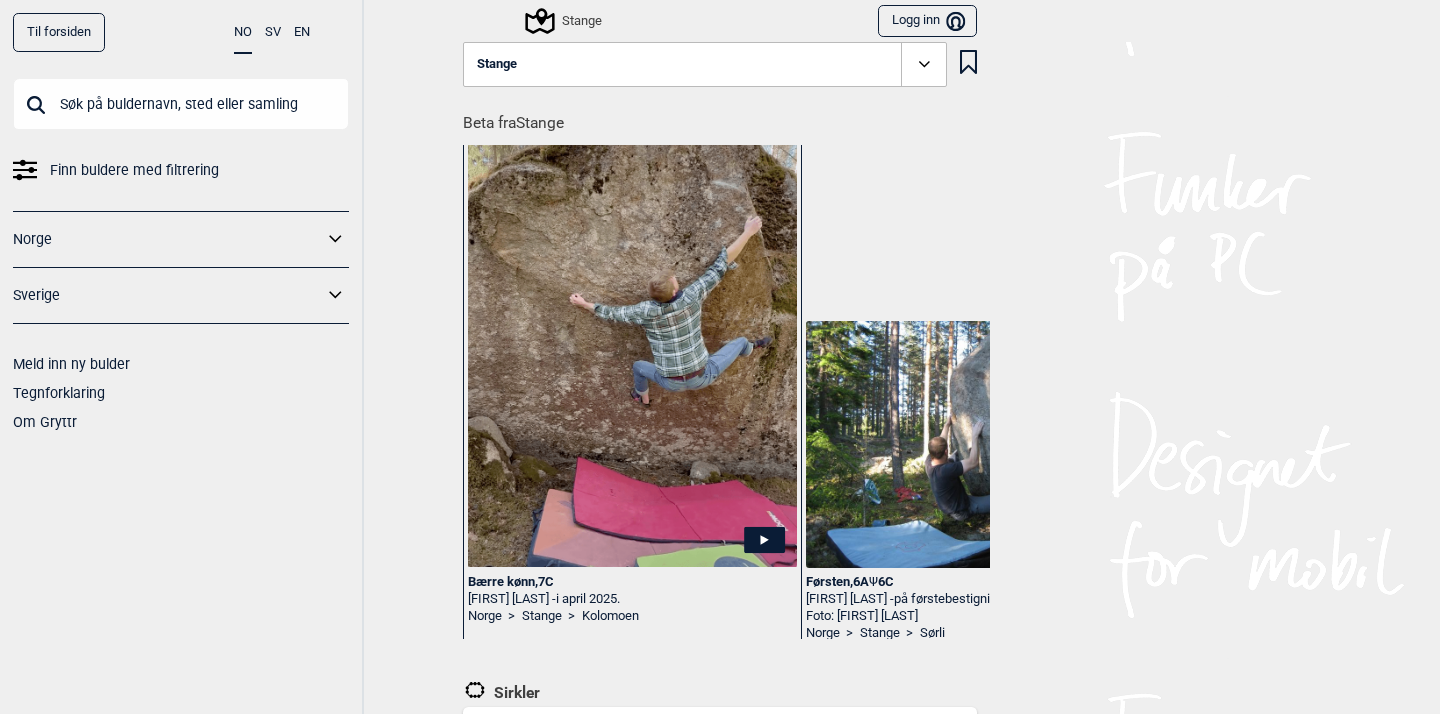 click at bounding box center (181, 104) 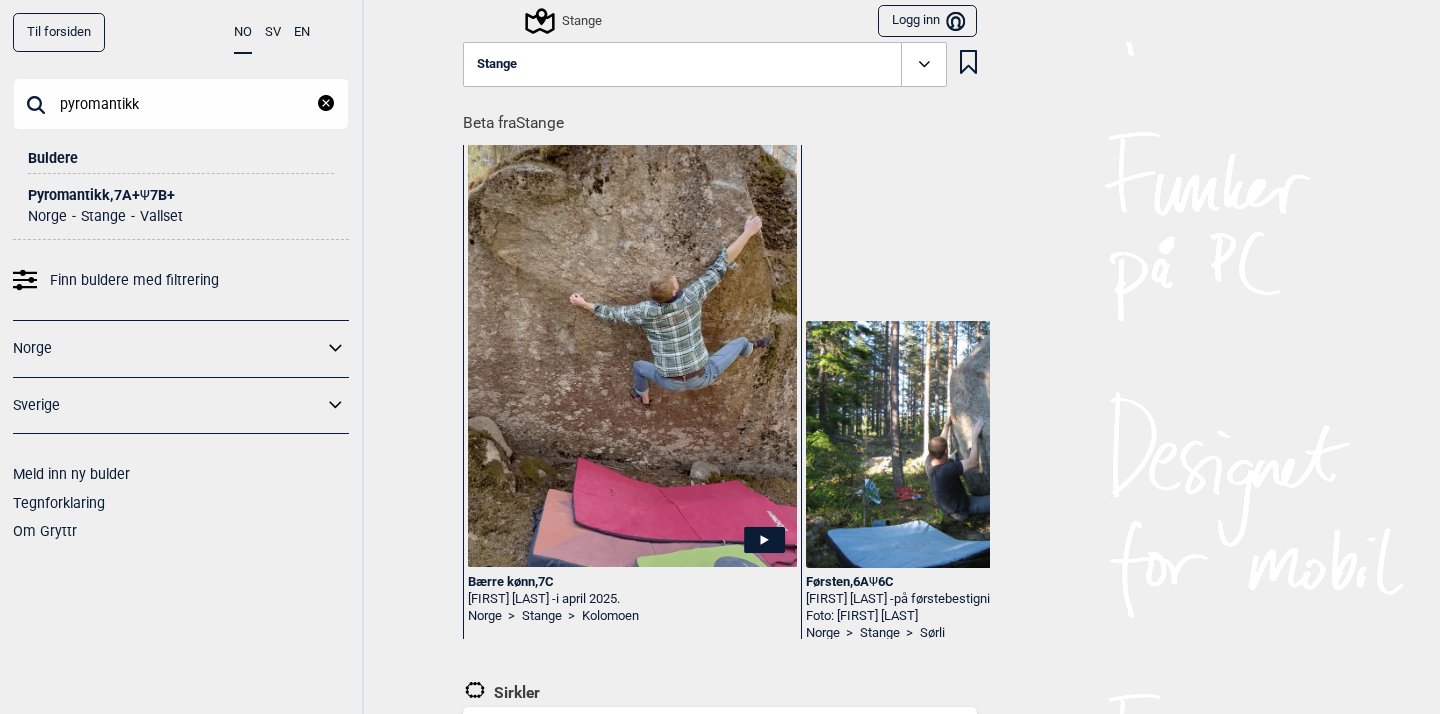 type on "pyromantikk" 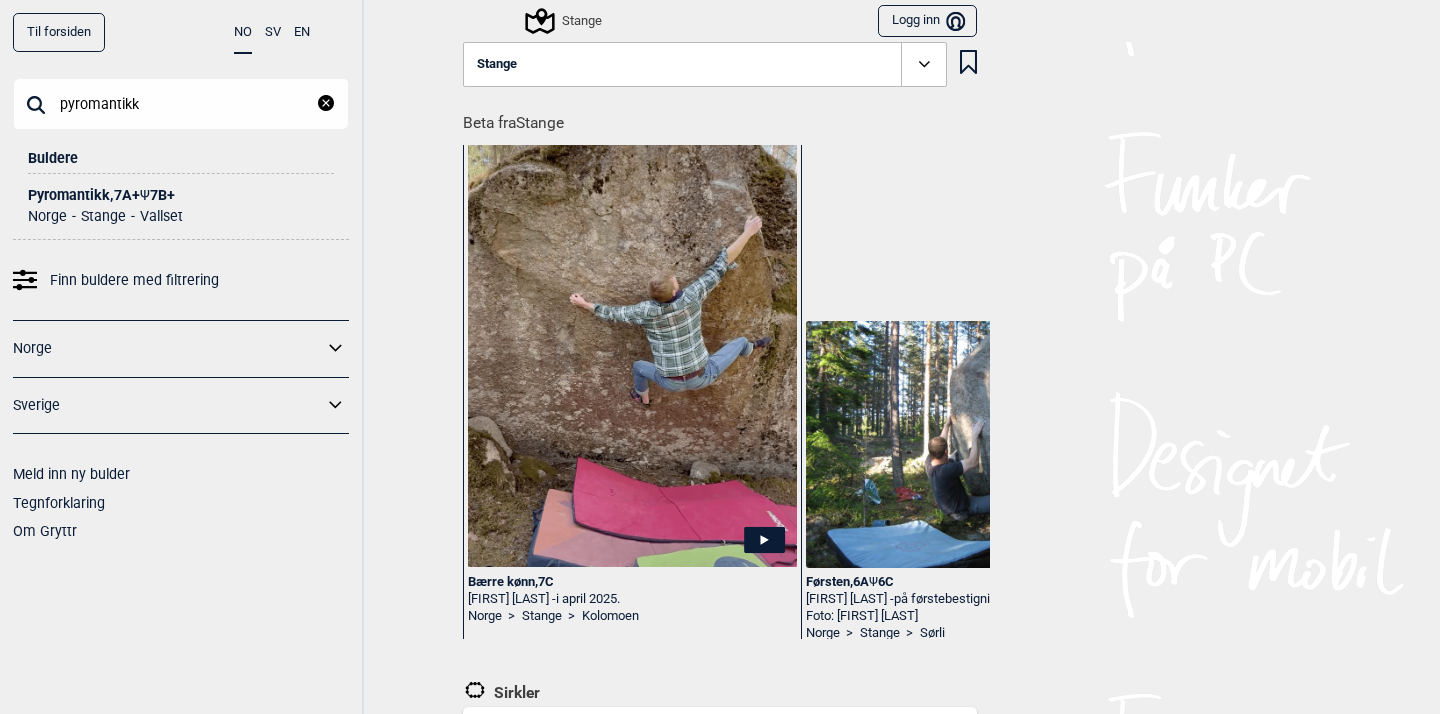 click on "Pyromantikk ,  7A+  Ψ  7B+" at bounding box center (181, 195) 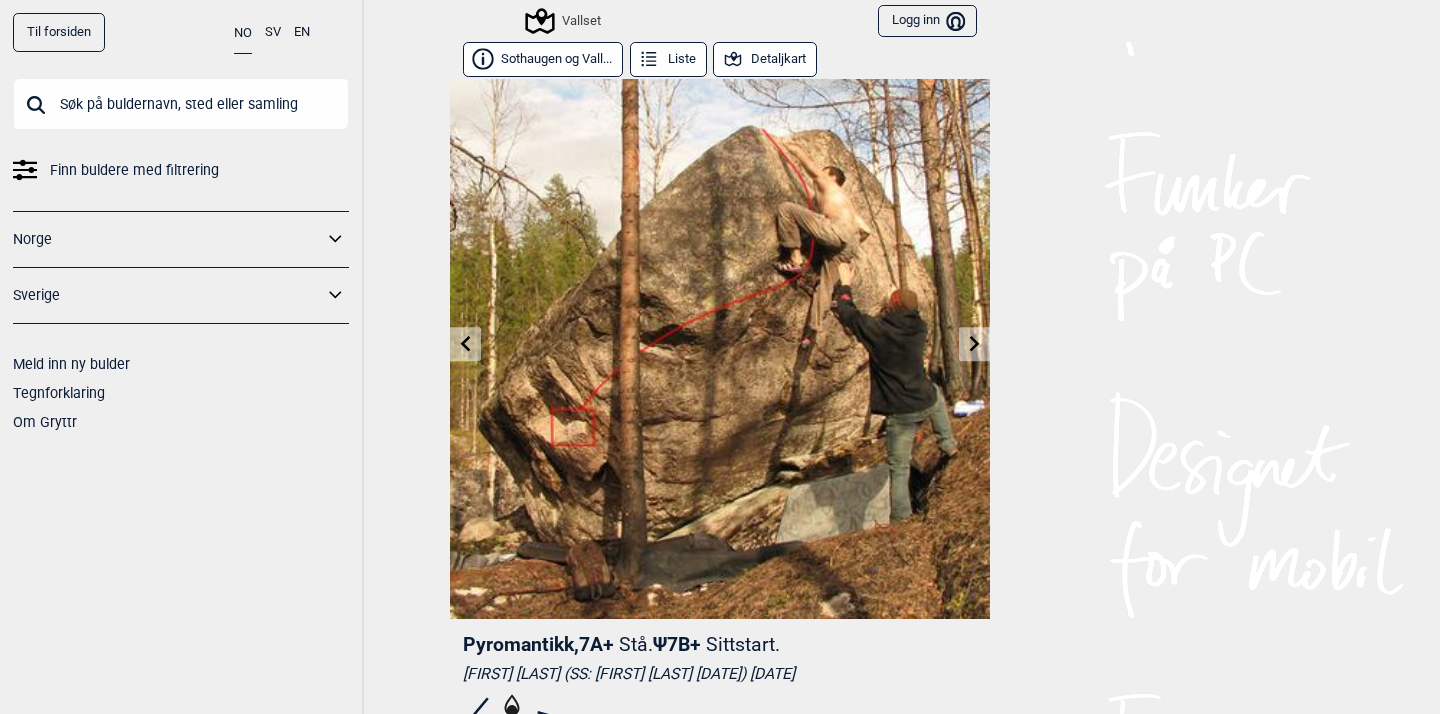 click on "Vallset" at bounding box center (564, 21) 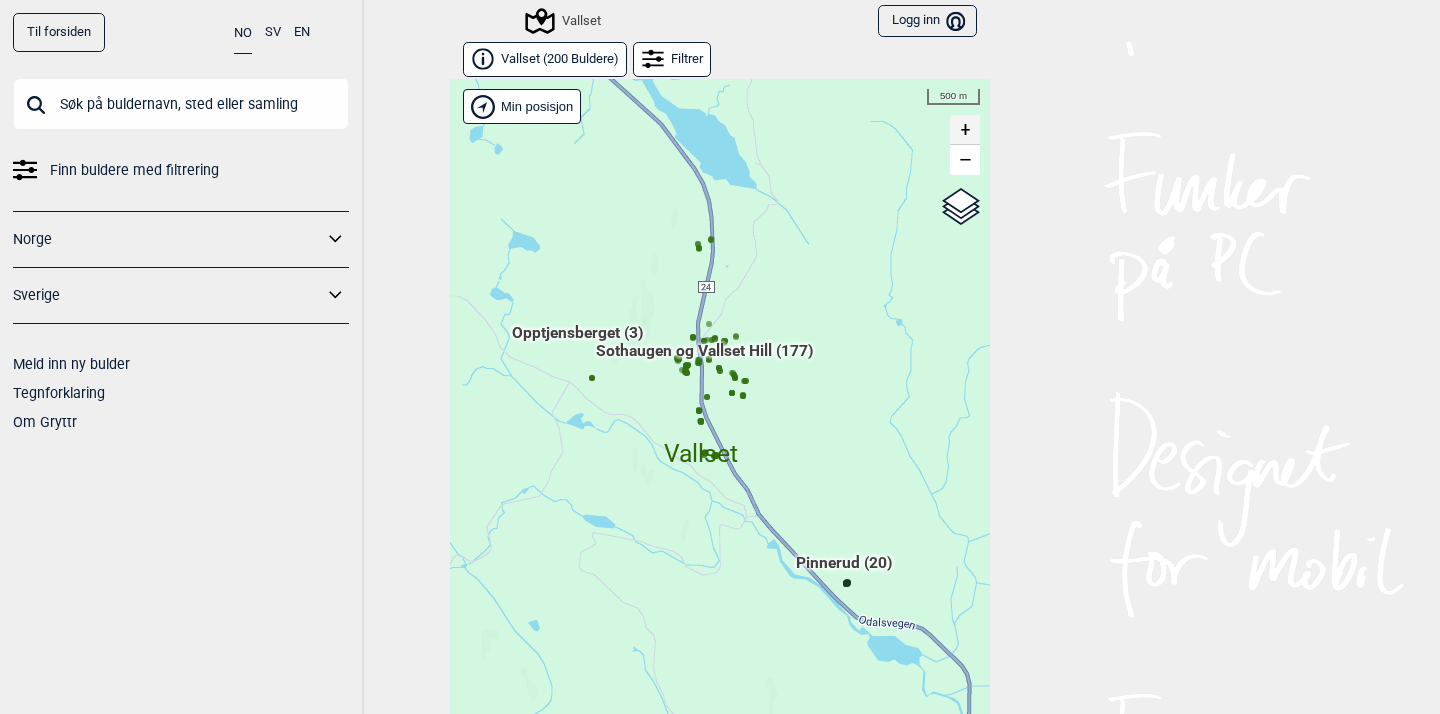click on "+" at bounding box center [965, 130] 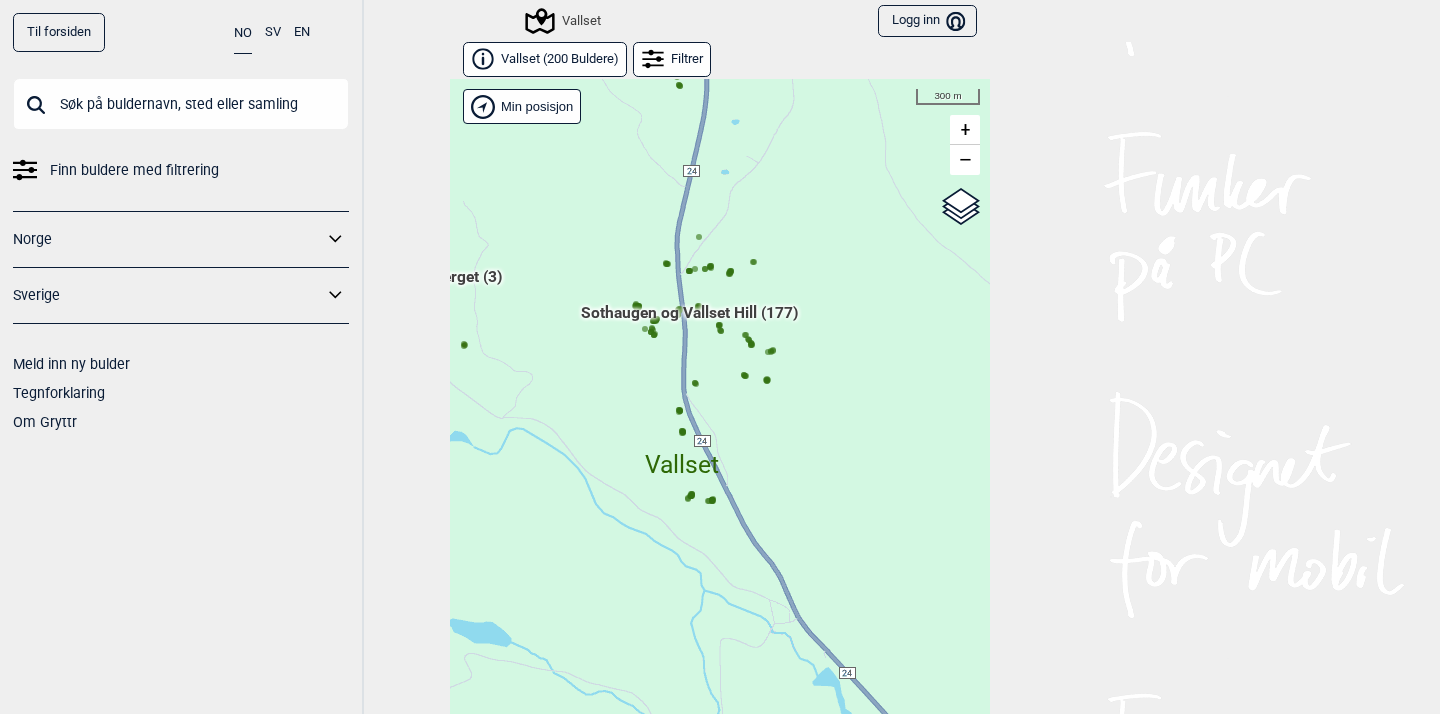 click 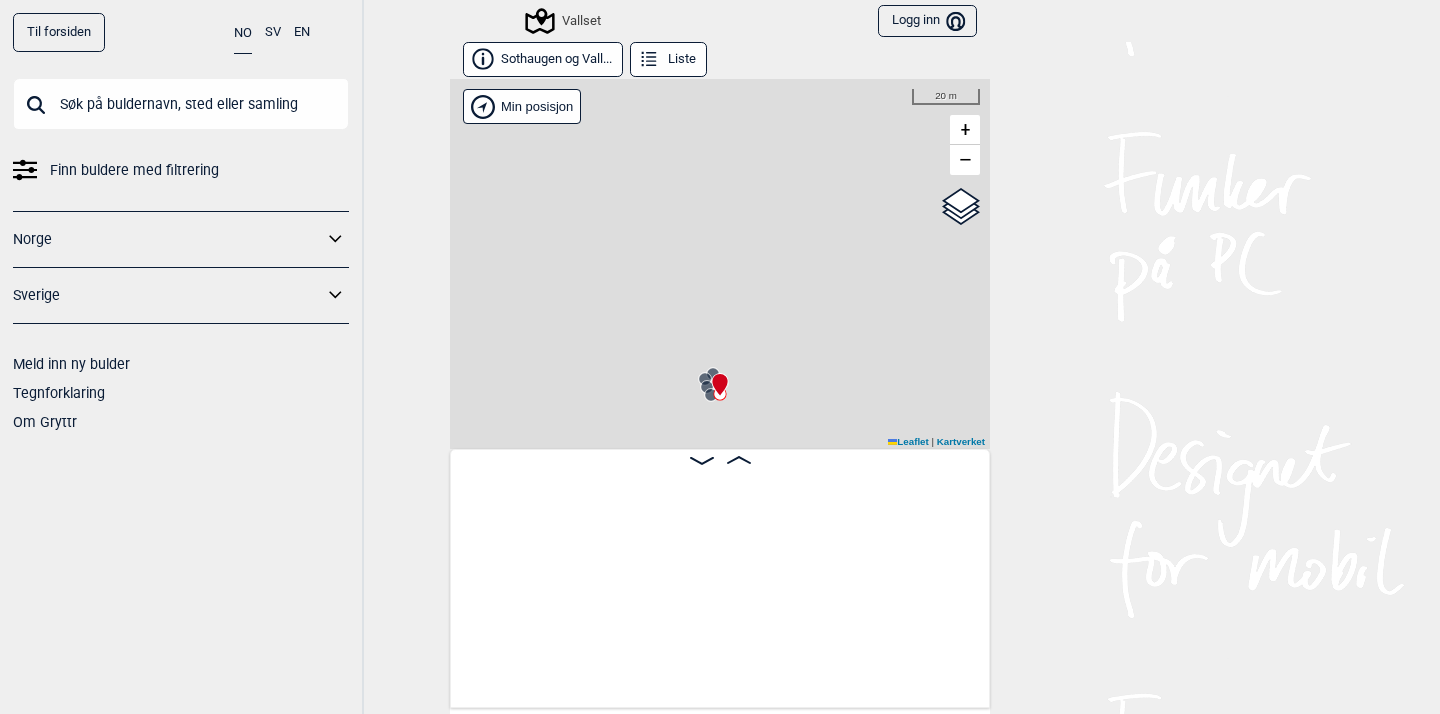 scroll, scrollTop: 0, scrollLeft: 22984, axis: horizontal 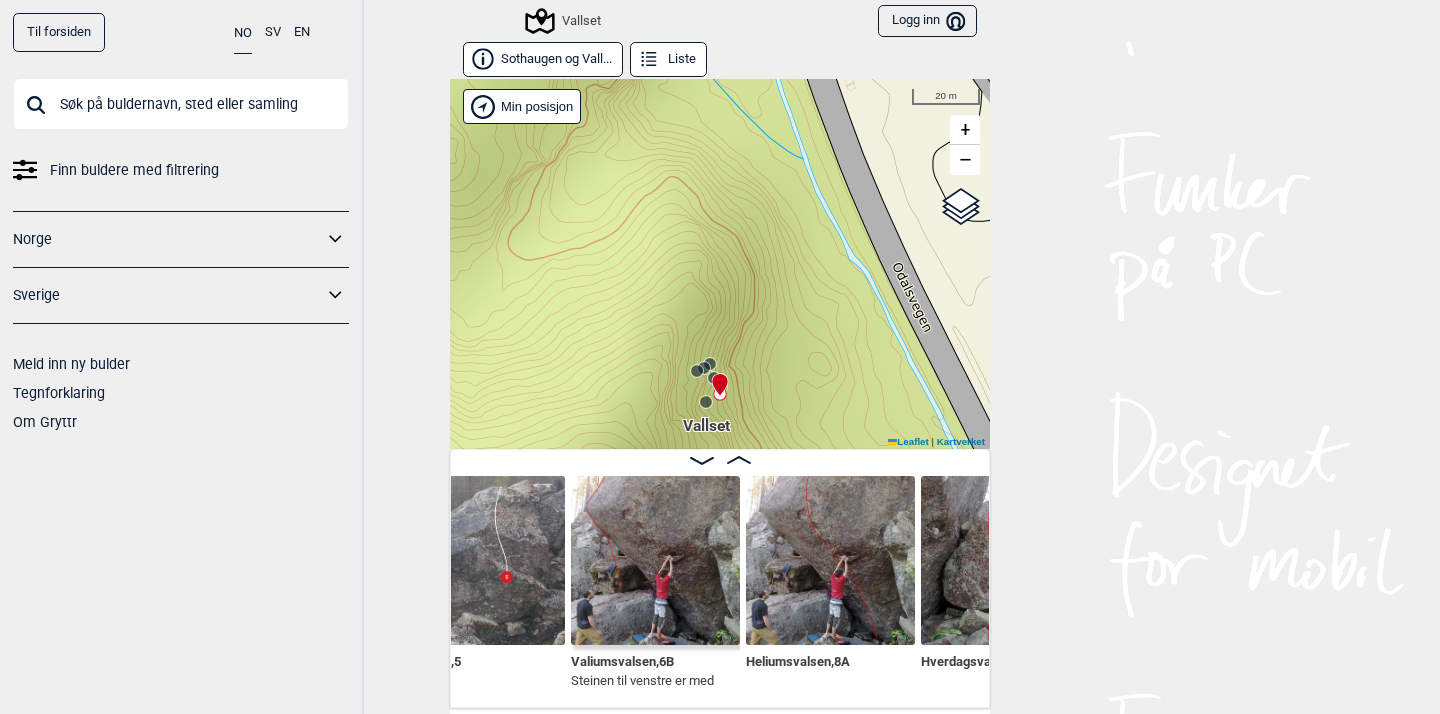 click at bounding box center [830, 560] 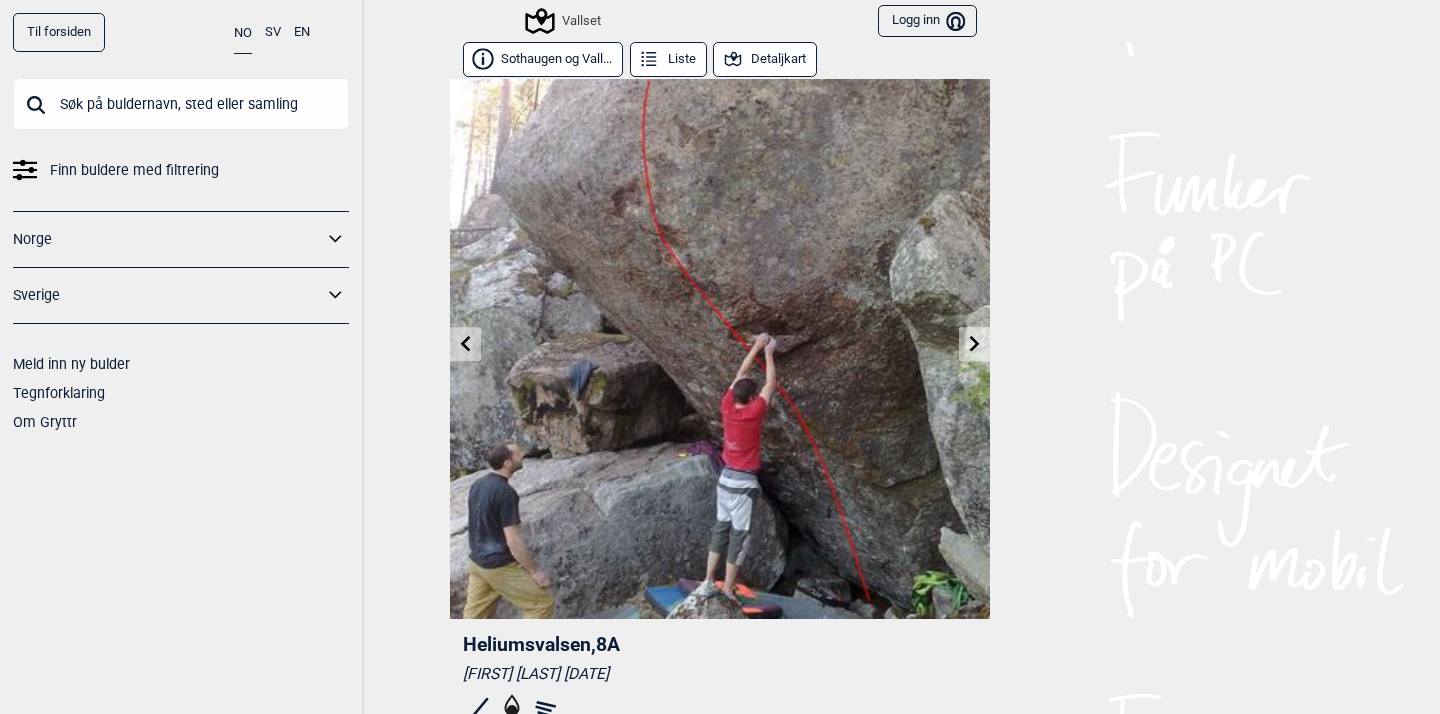 click 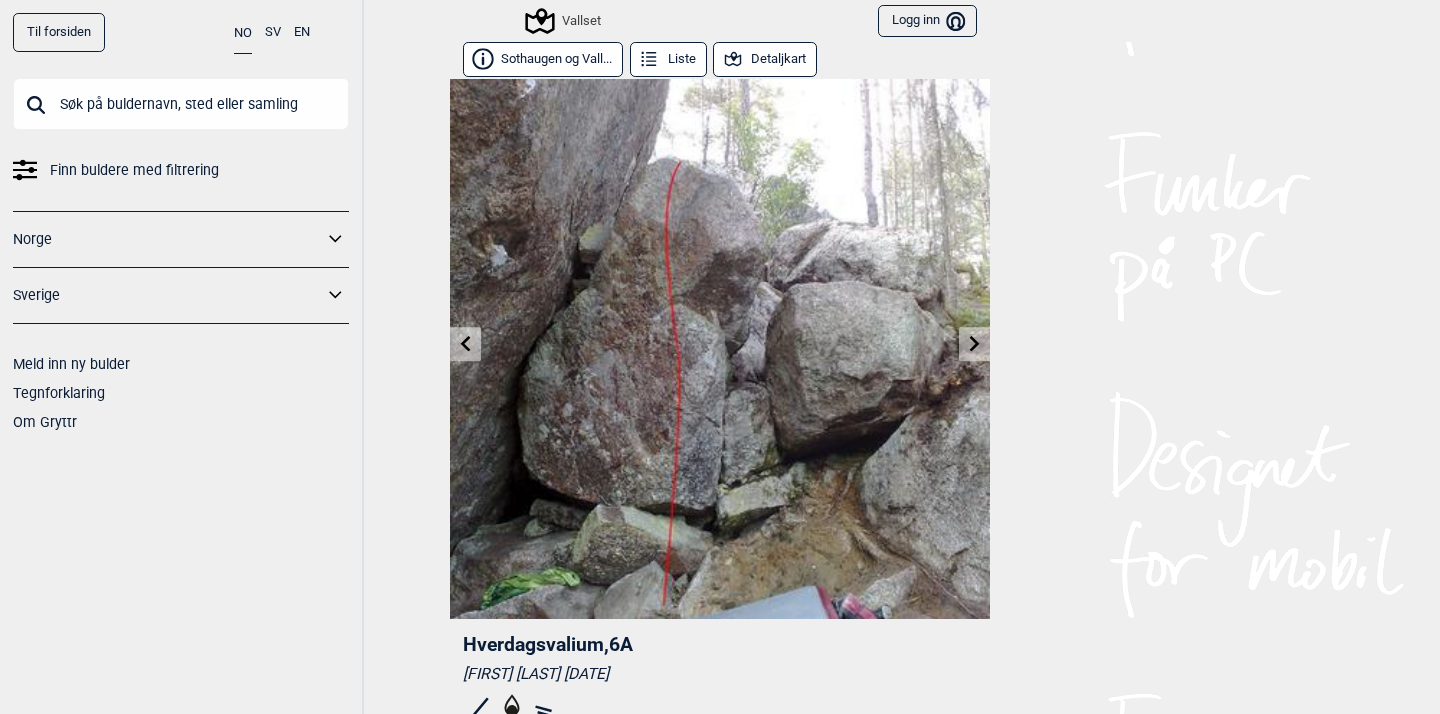click at bounding box center [465, 344] 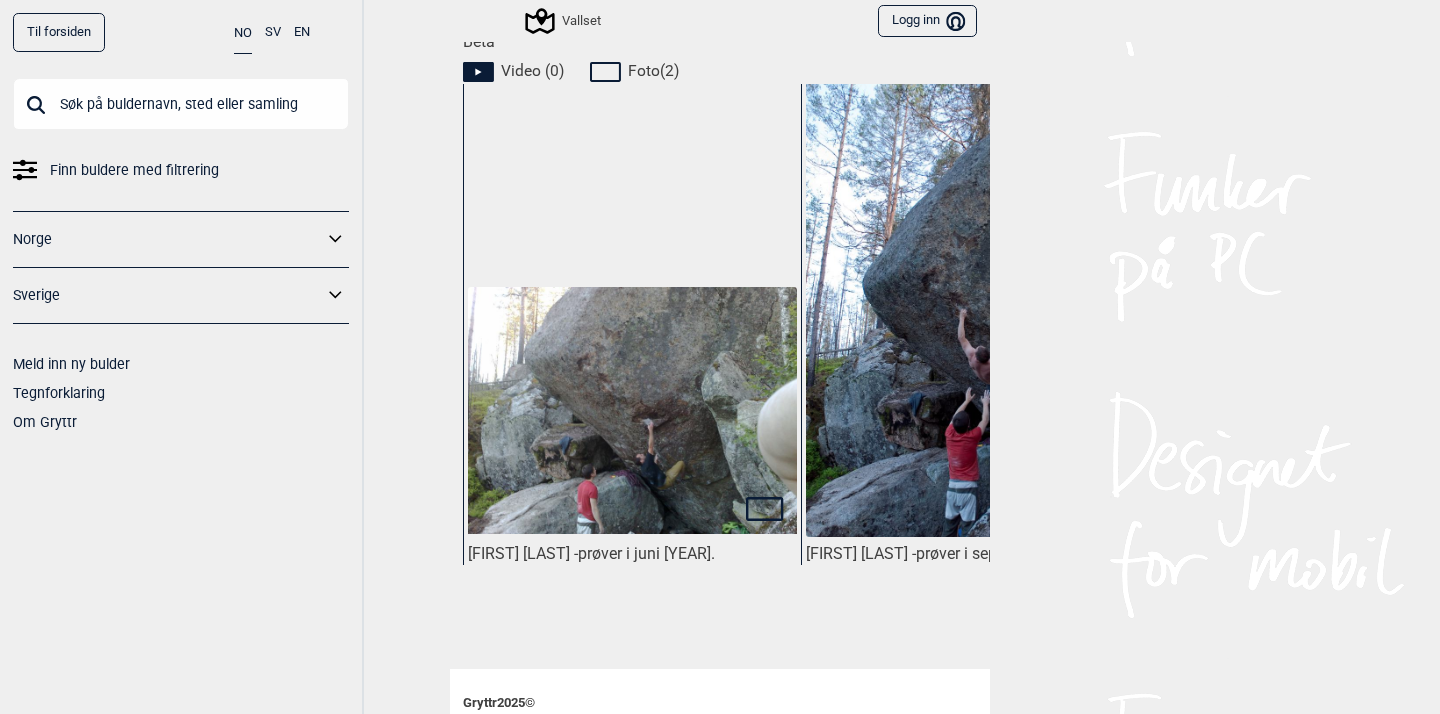 scroll, scrollTop: 920, scrollLeft: 0, axis: vertical 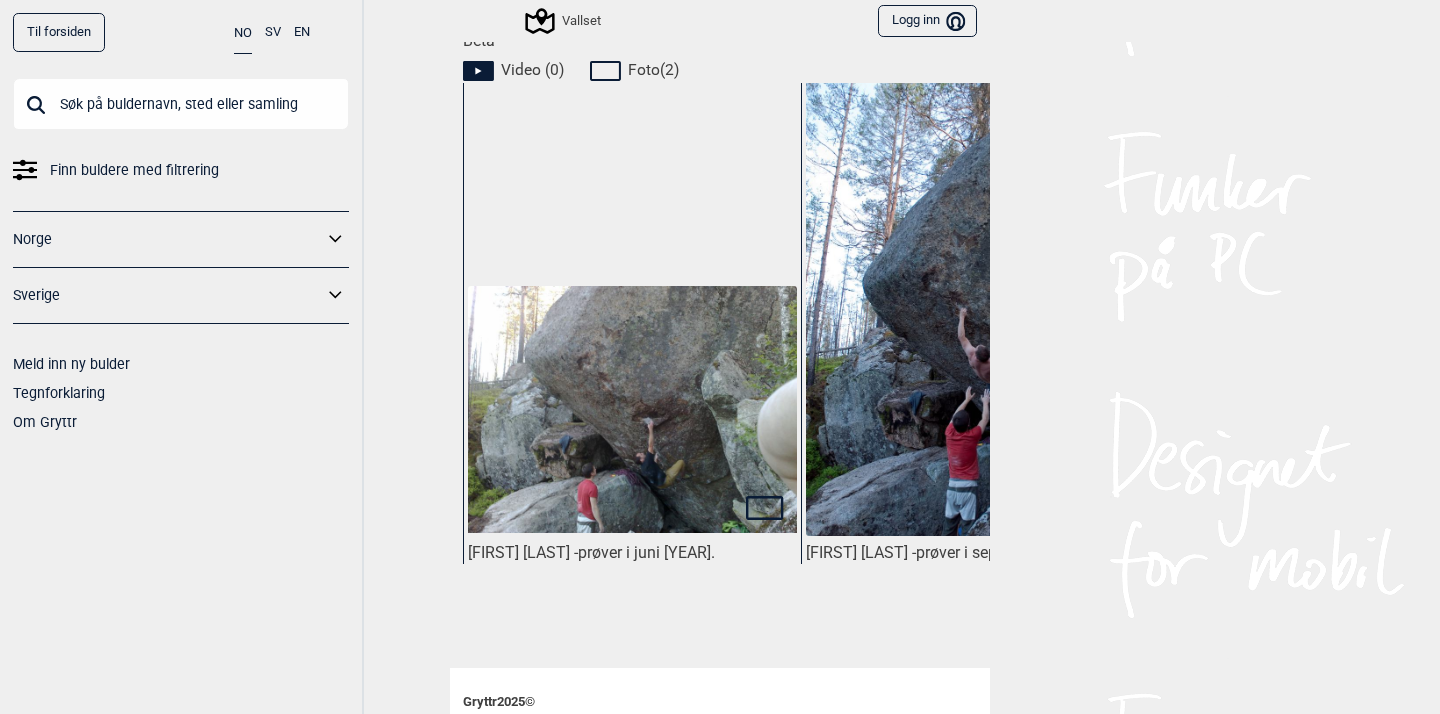 click at bounding box center (632, 409) 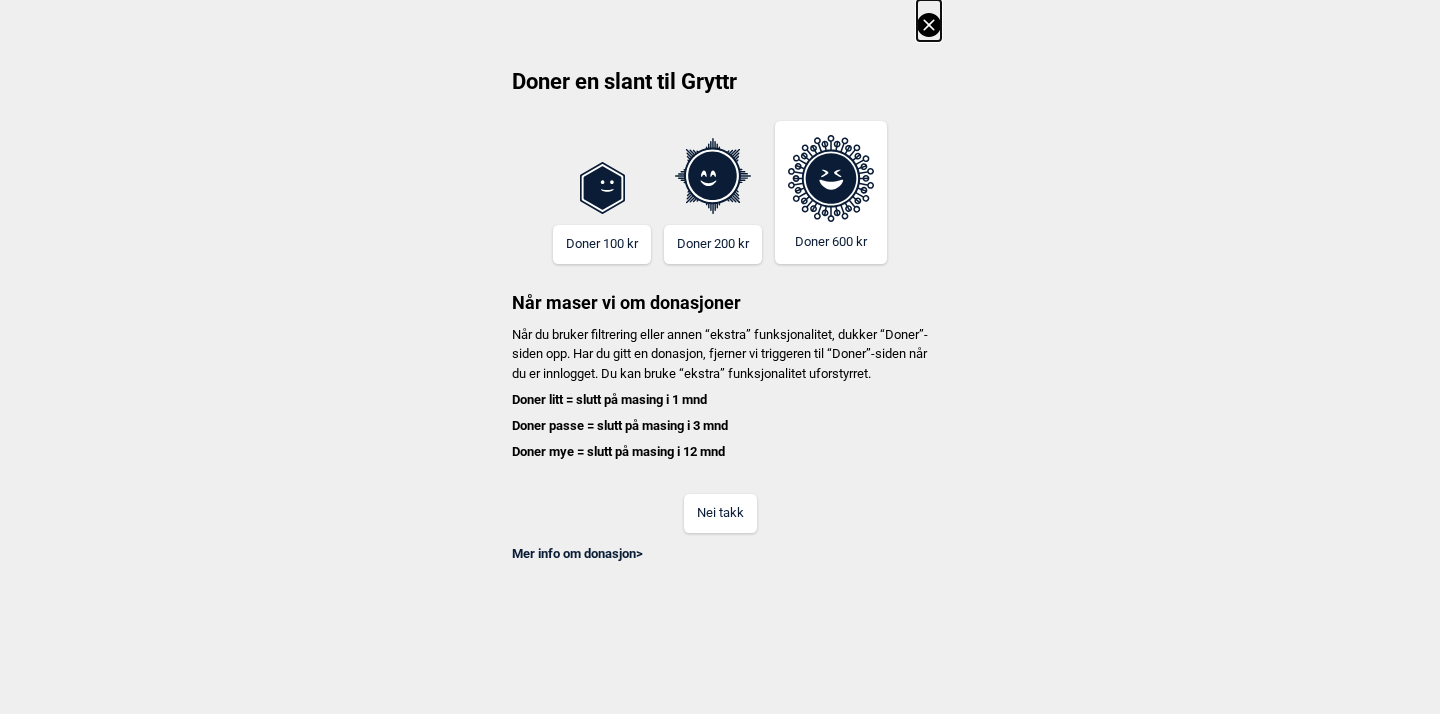 click 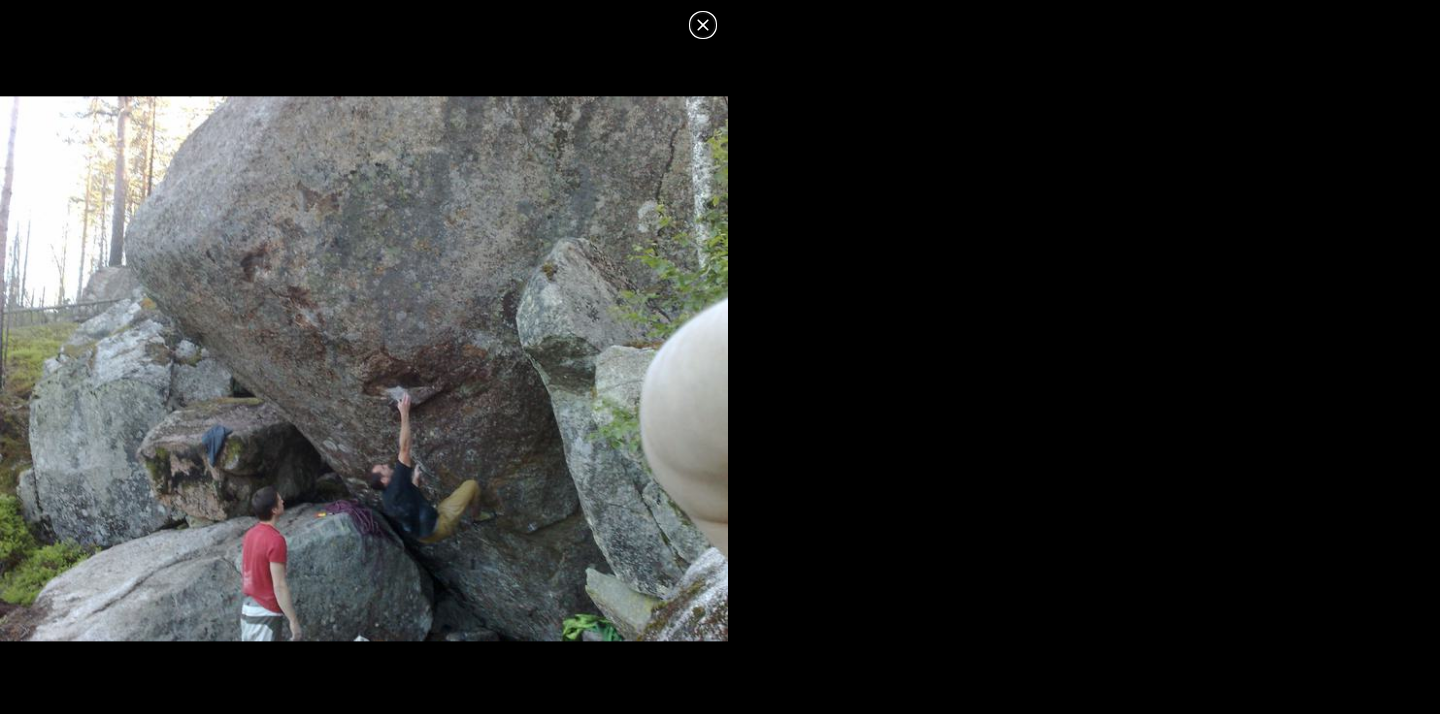 click 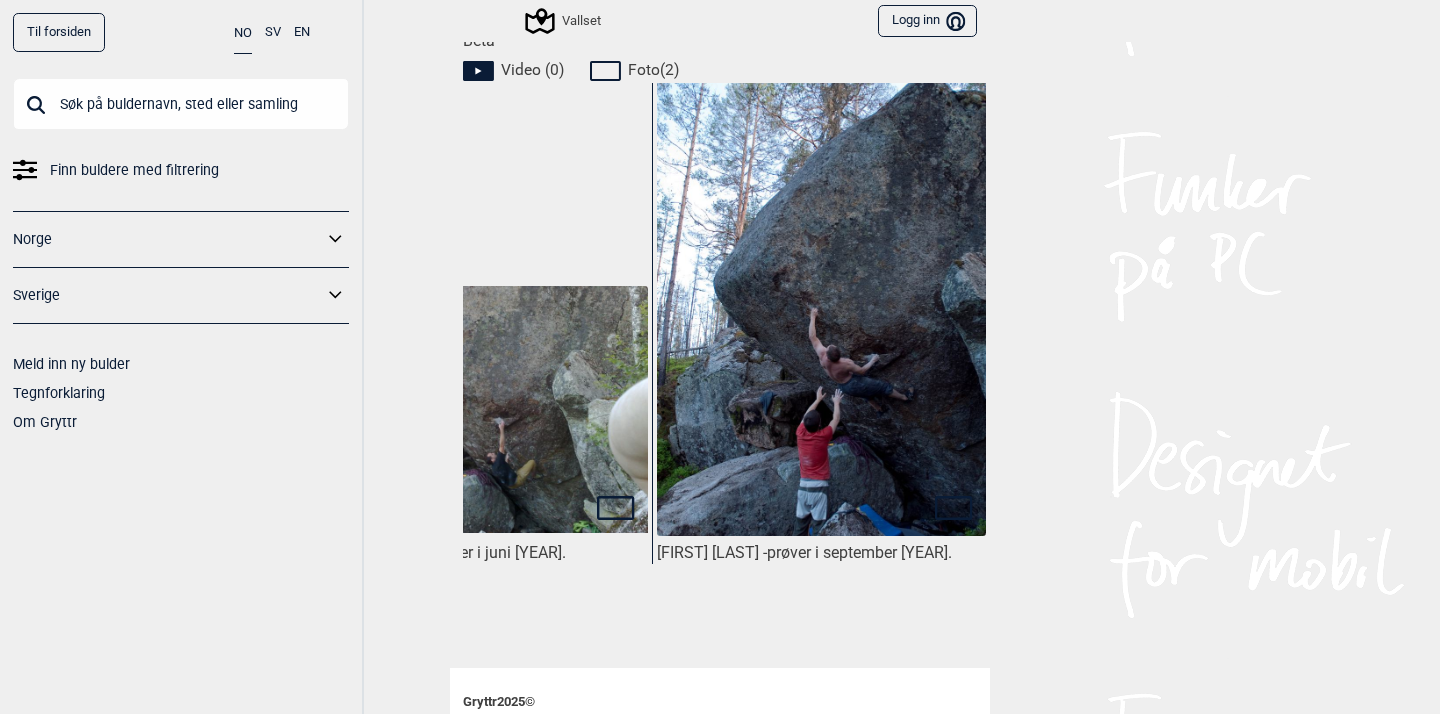 scroll, scrollTop: 0, scrollLeft: 149, axis: horizontal 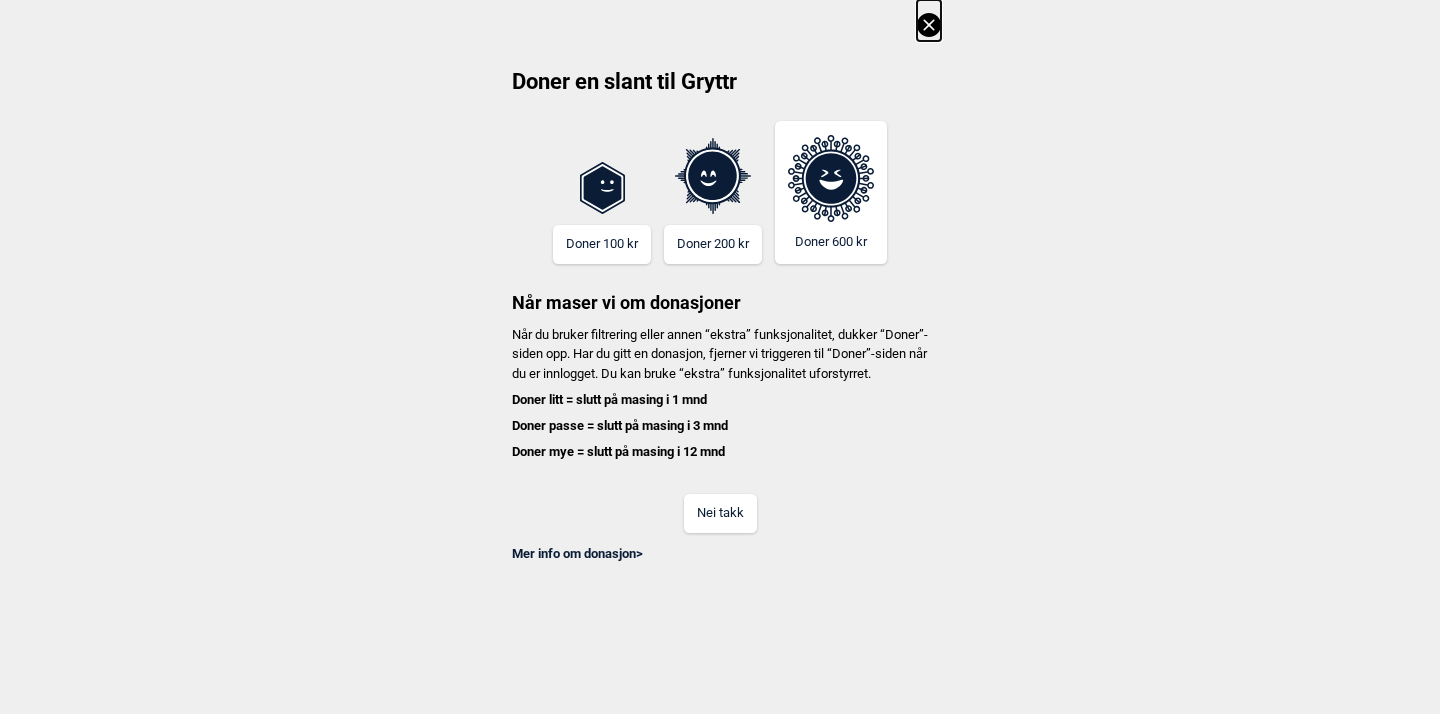 click 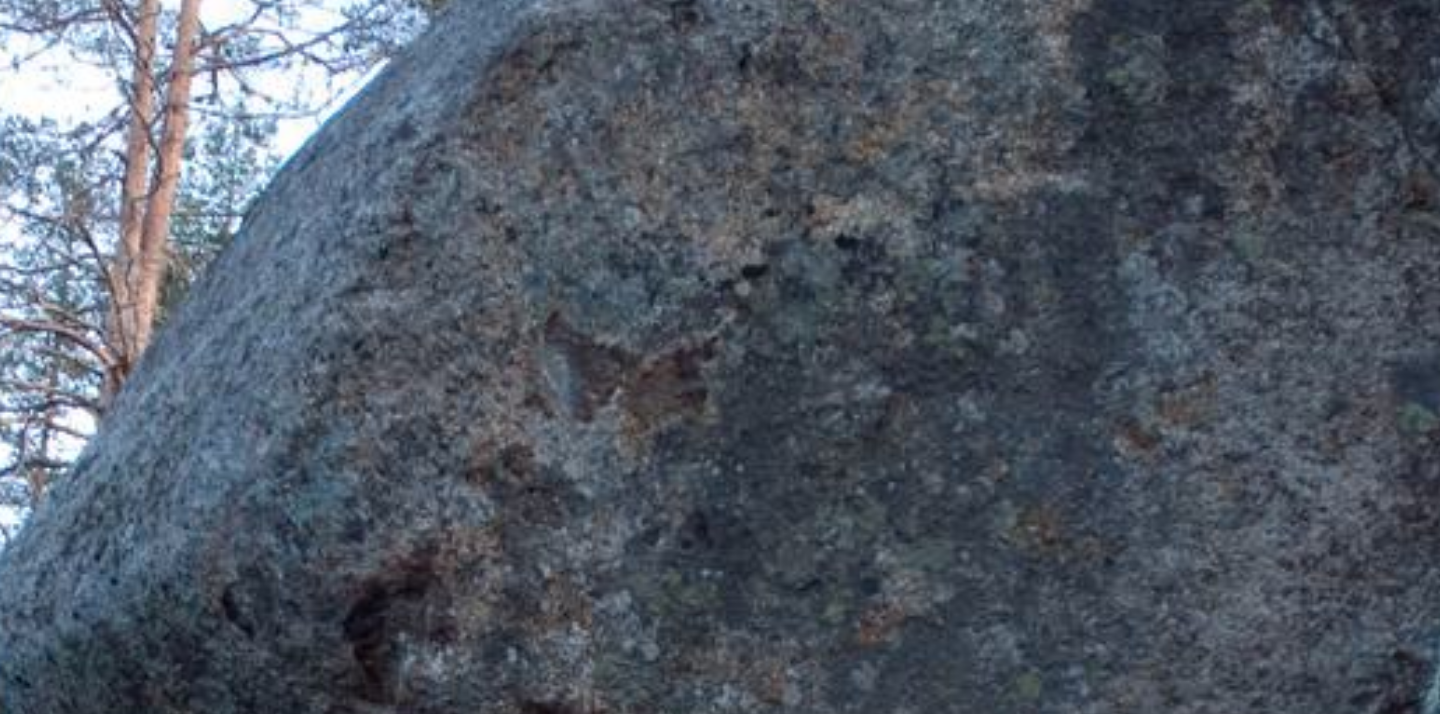 scroll, scrollTop: 2, scrollLeft: 0, axis: vertical 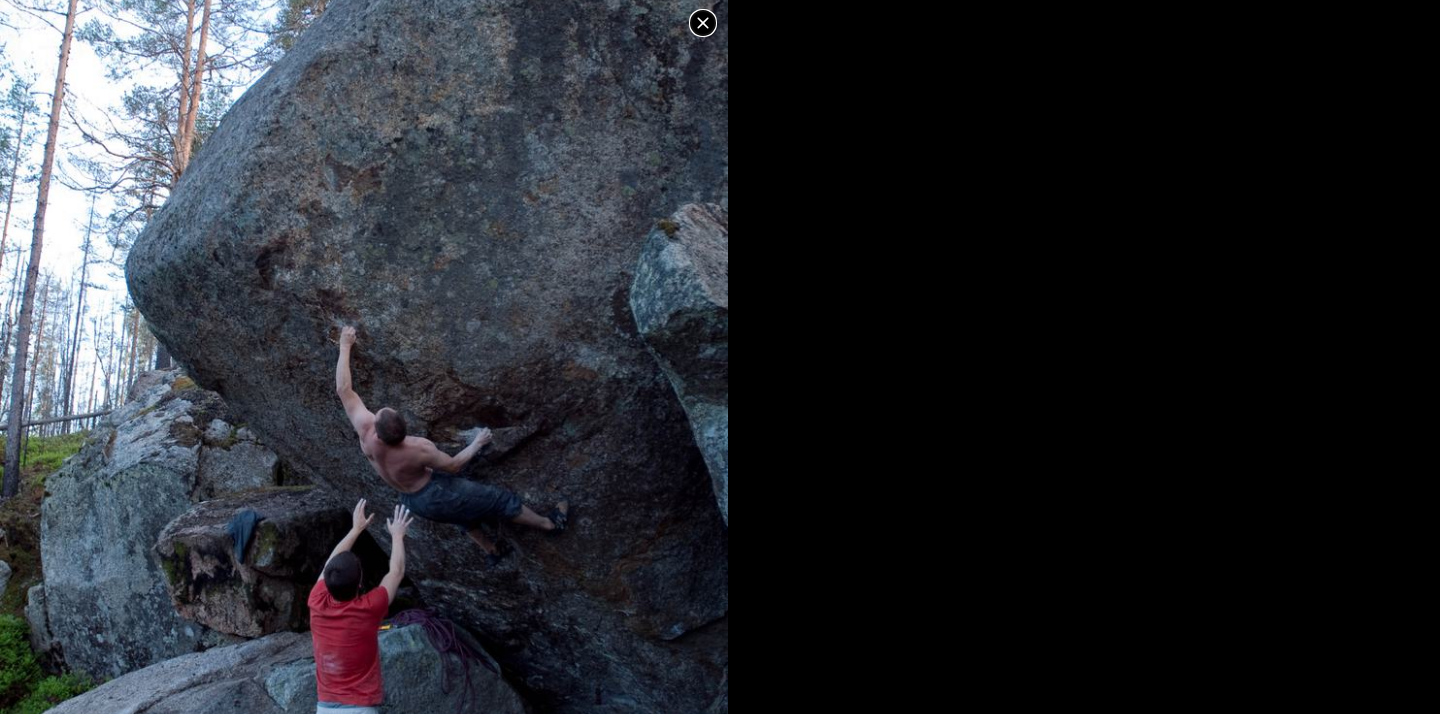 click 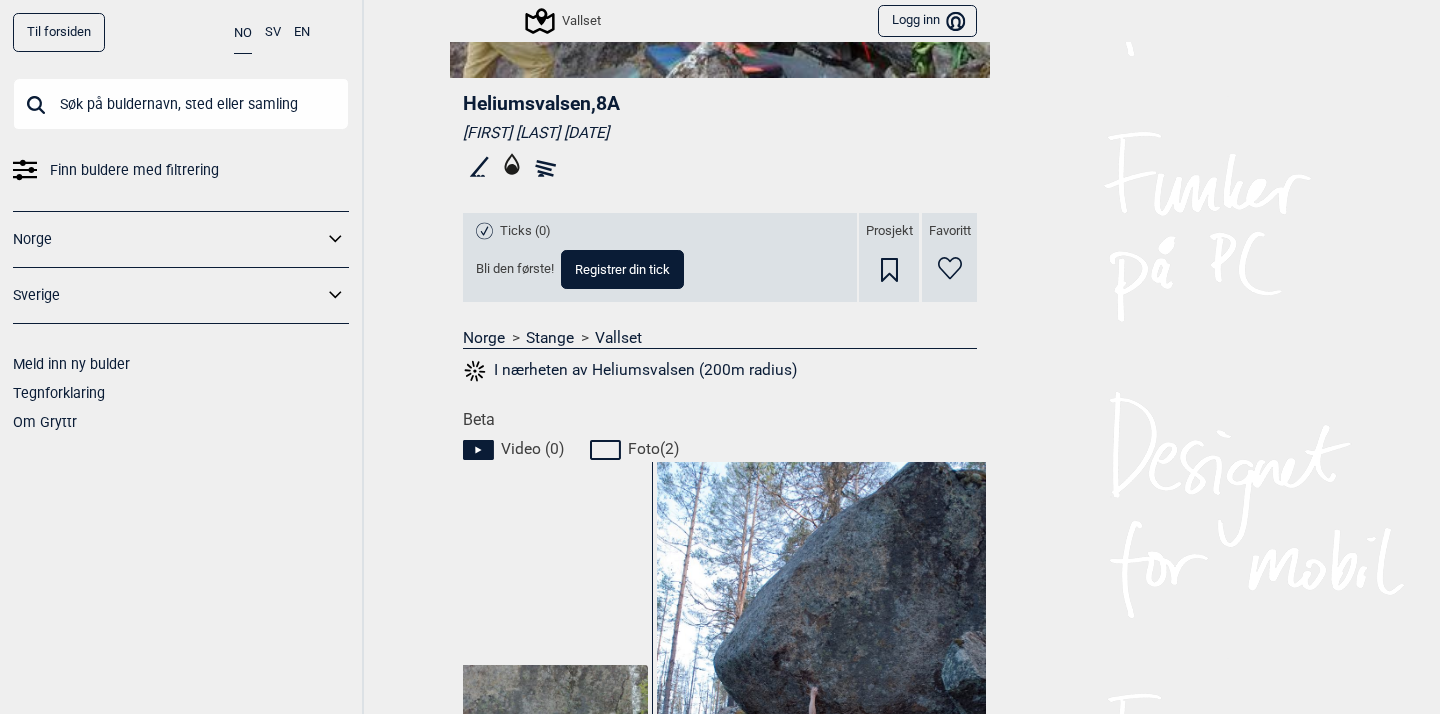 scroll, scrollTop: 313, scrollLeft: 0, axis: vertical 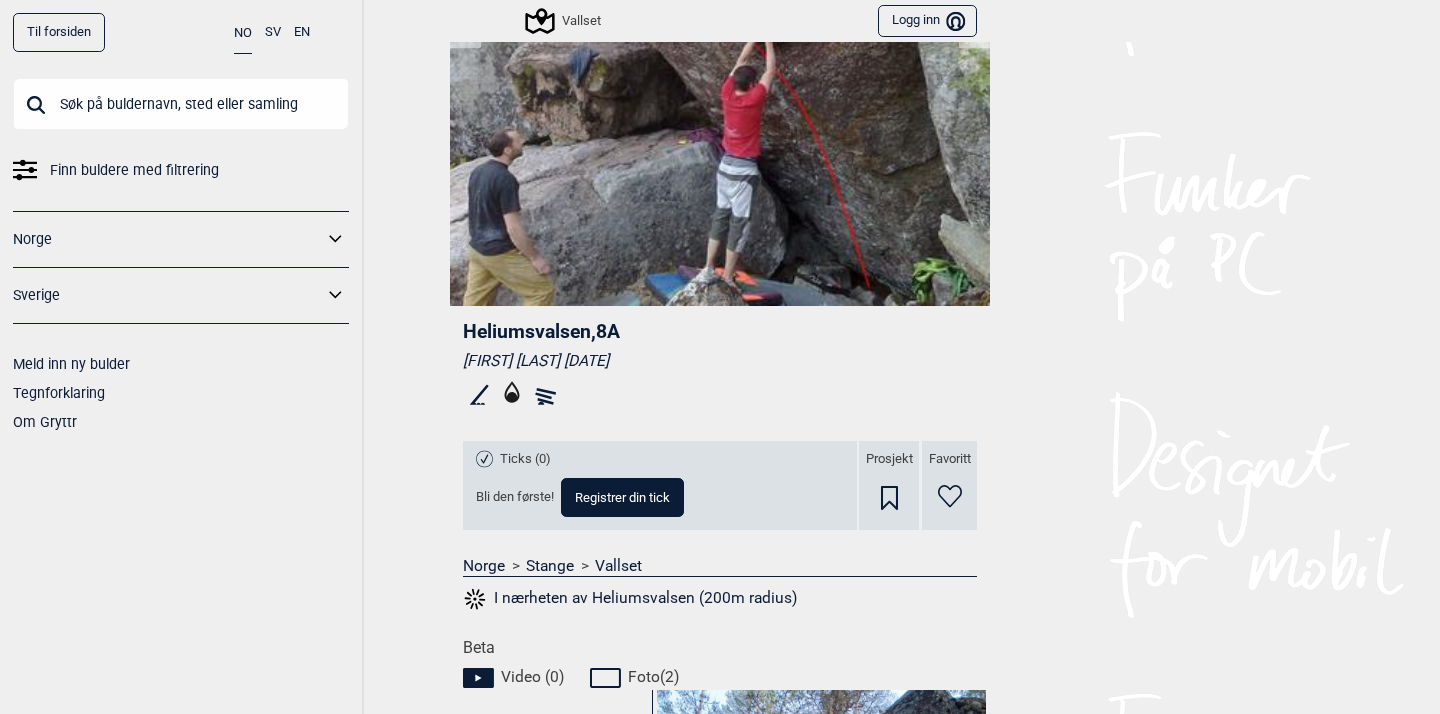click on "Vallset" at bounding box center [564, 21] 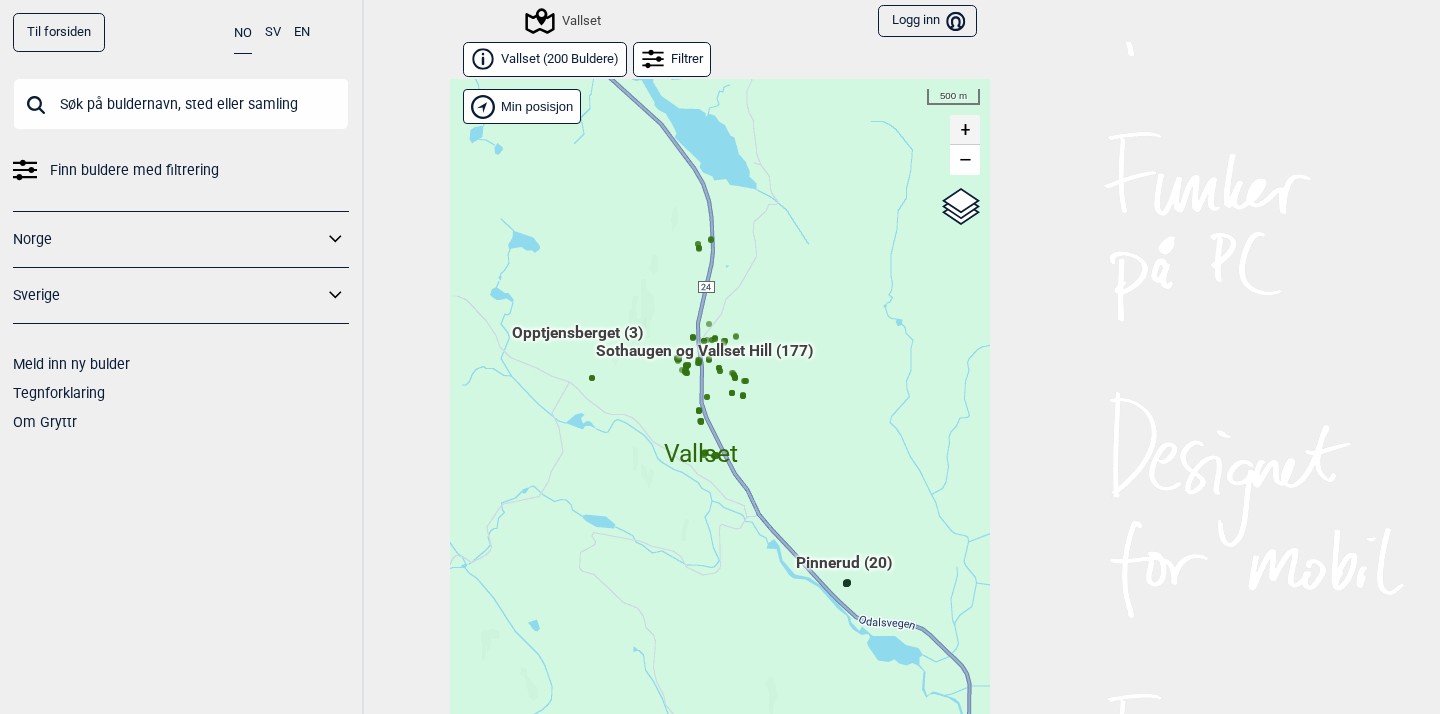 click on "+" at bounding box center [965, 130] 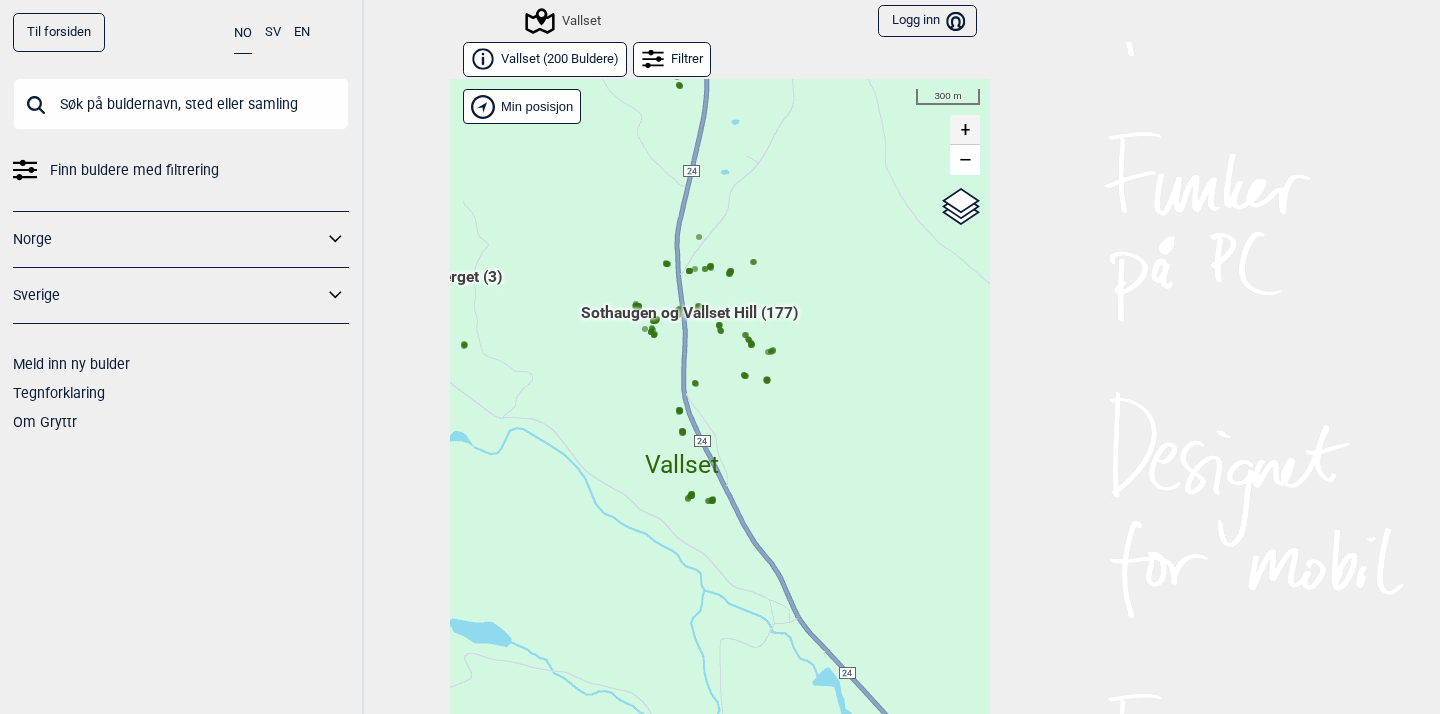 click on "+" at bounding box center (965, 130) 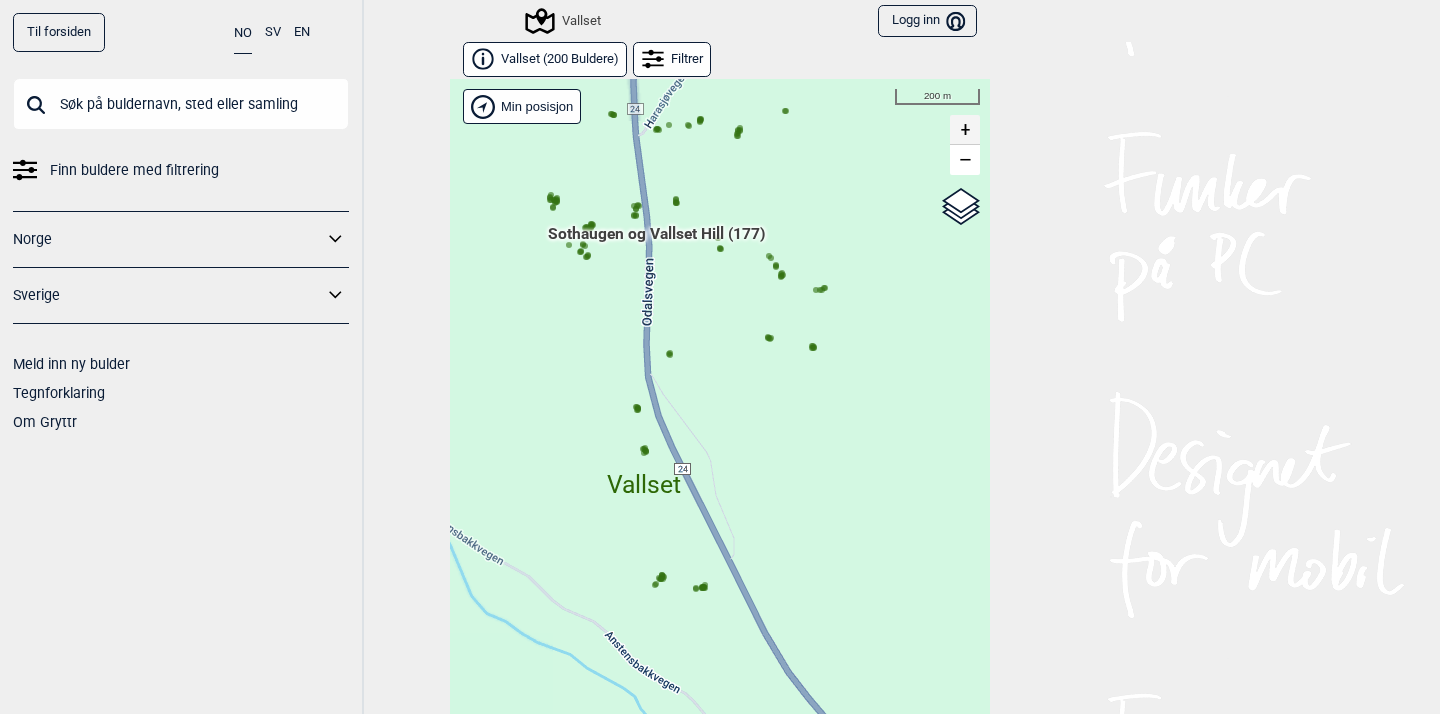 click on "+" at bounding box center (965, 130) 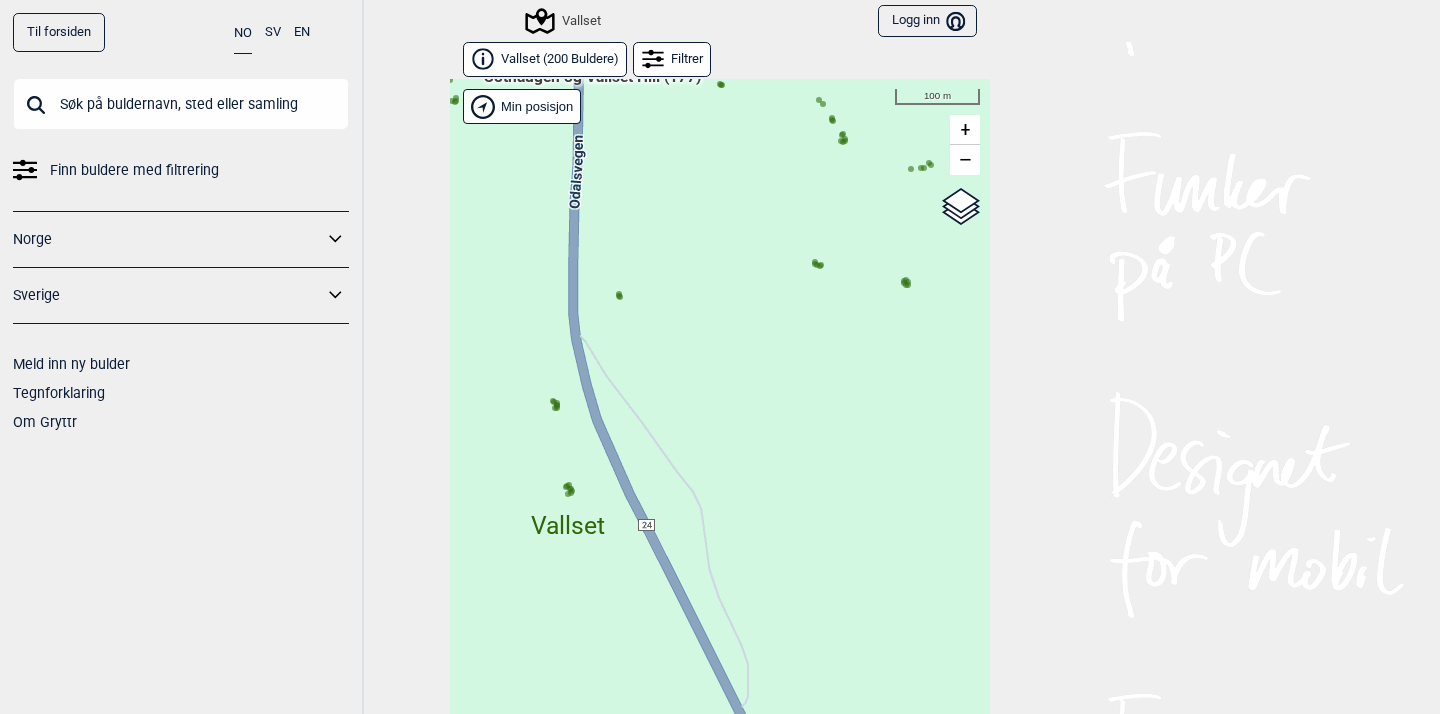 click 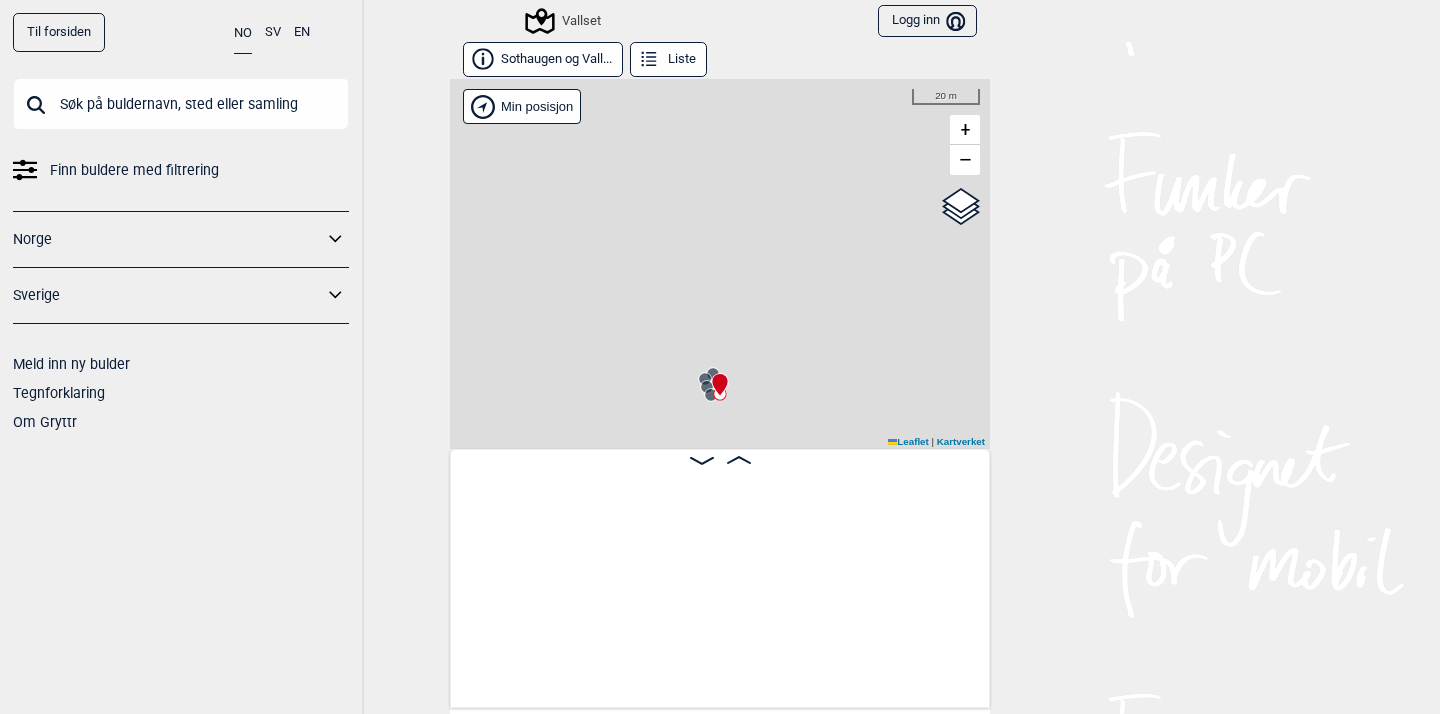 scroll, scrollTop: 0, scrollLeft: 22984, axis: horizontal 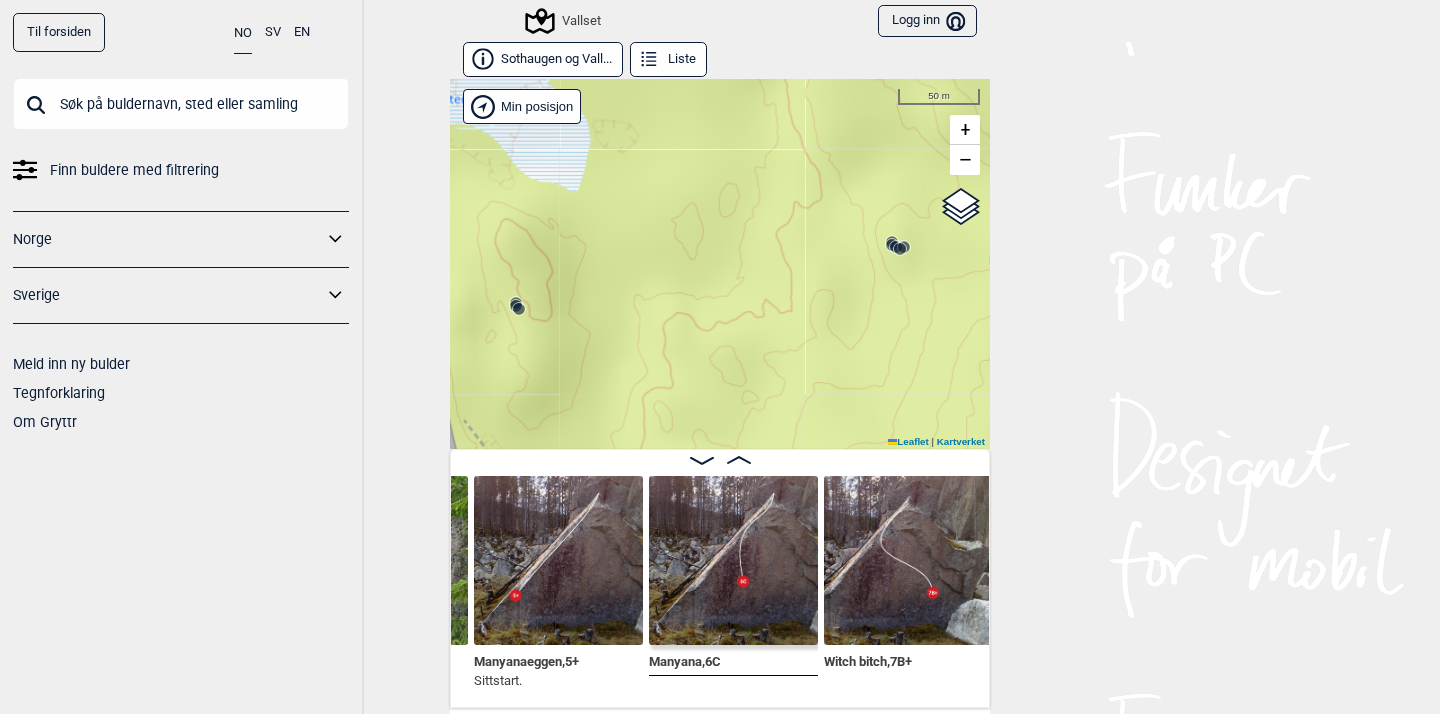 drag, startPoint x: 850, startPoint y: 282, endPoint x: 507, endPoint y: 421, distance: 370.09457 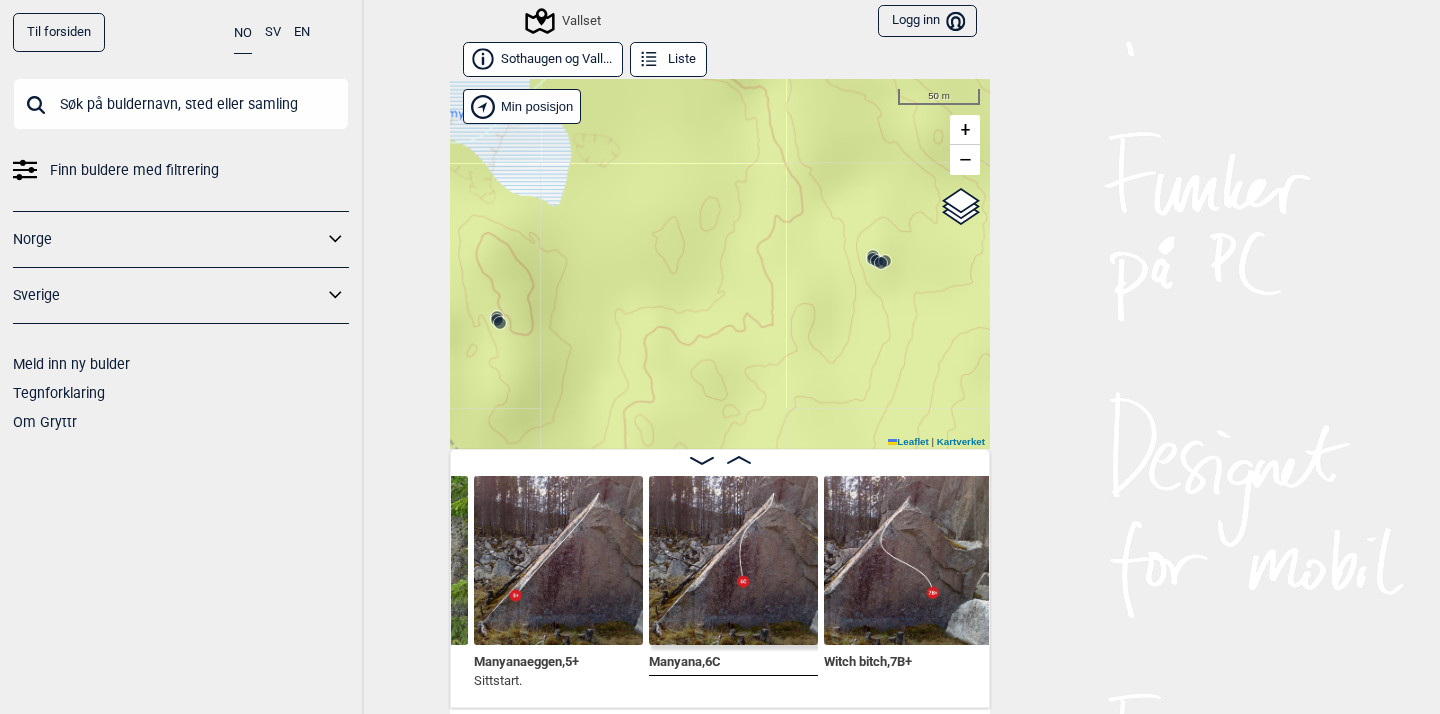 click 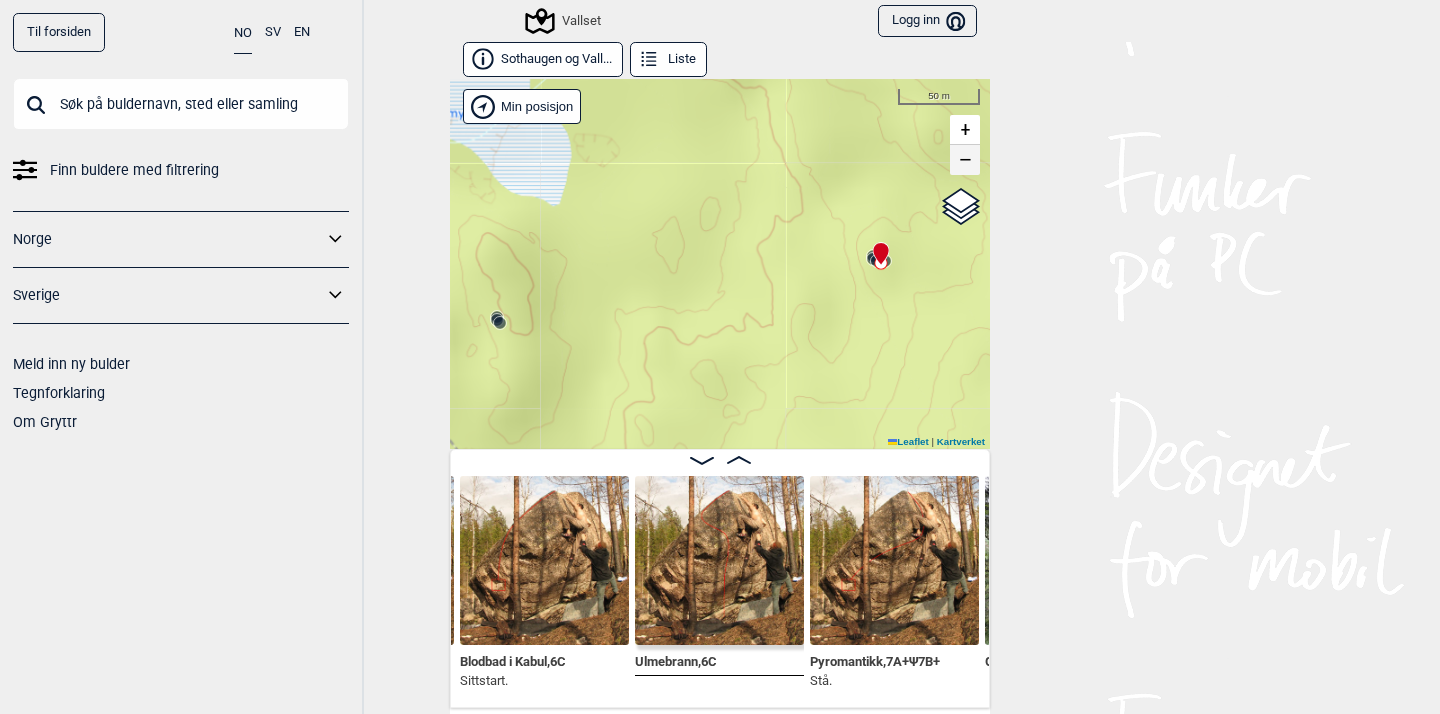 click on "−" at bounding box center (965, 160) 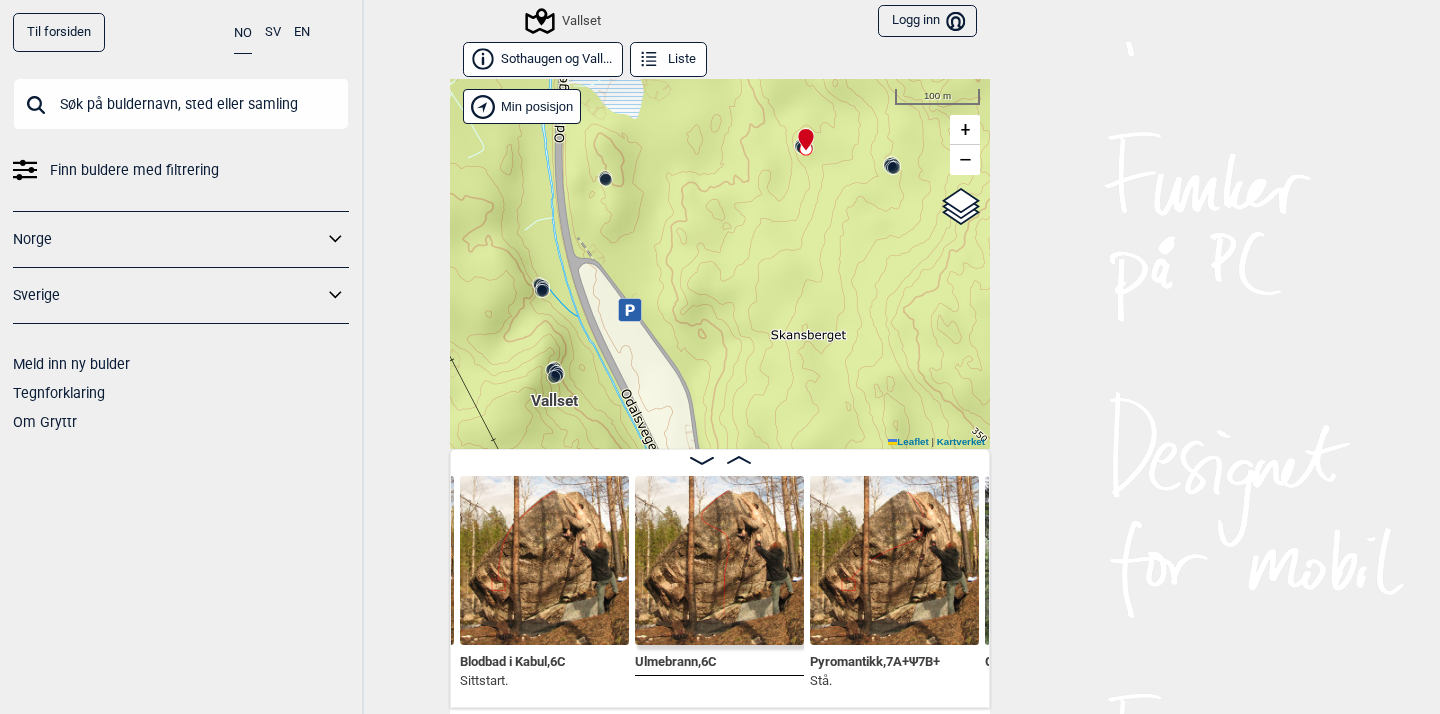 drag, startPoint x: 723, startPoint y: 294, endPoint x: 724, endPoint y: 117, distance: 177.00282 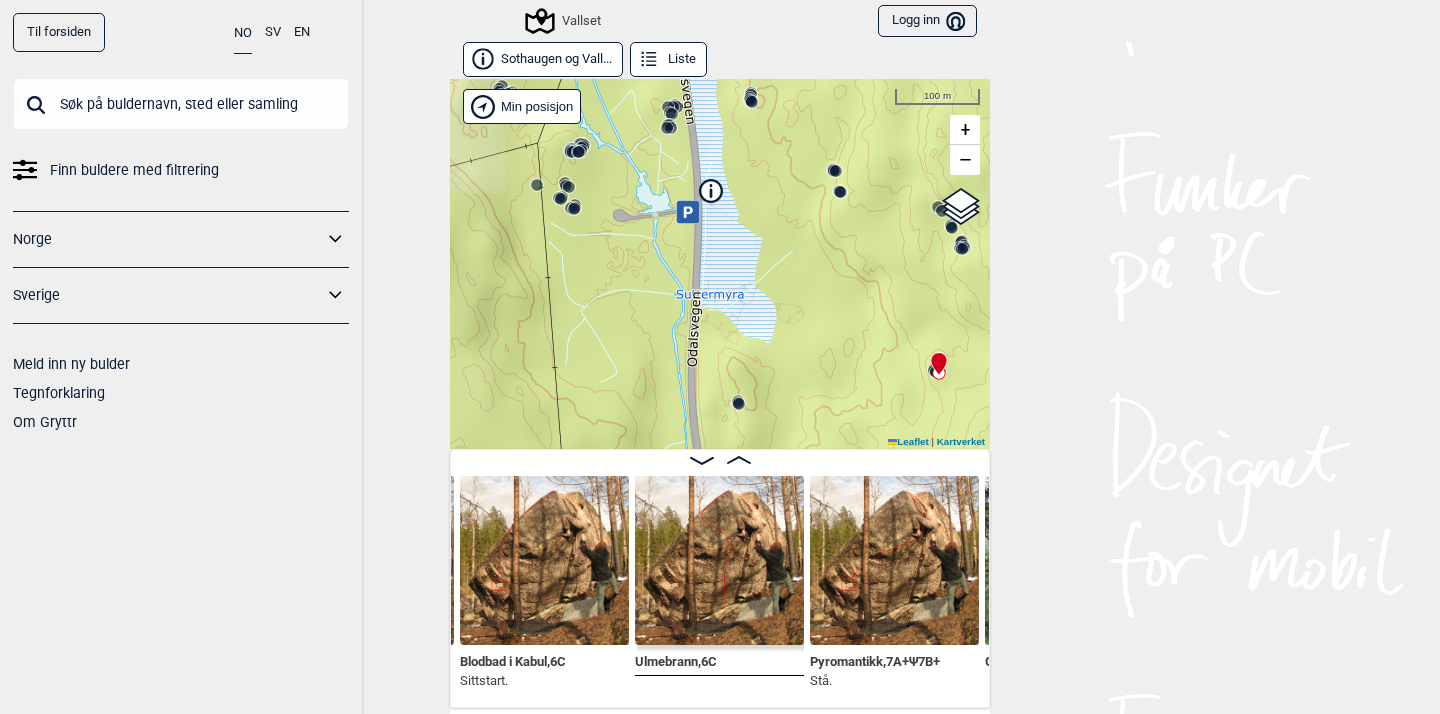 drag, startPoint x: 714, startPoint y: 174, endPoint x: 847, endPoint y: 398, distance: 260.50912 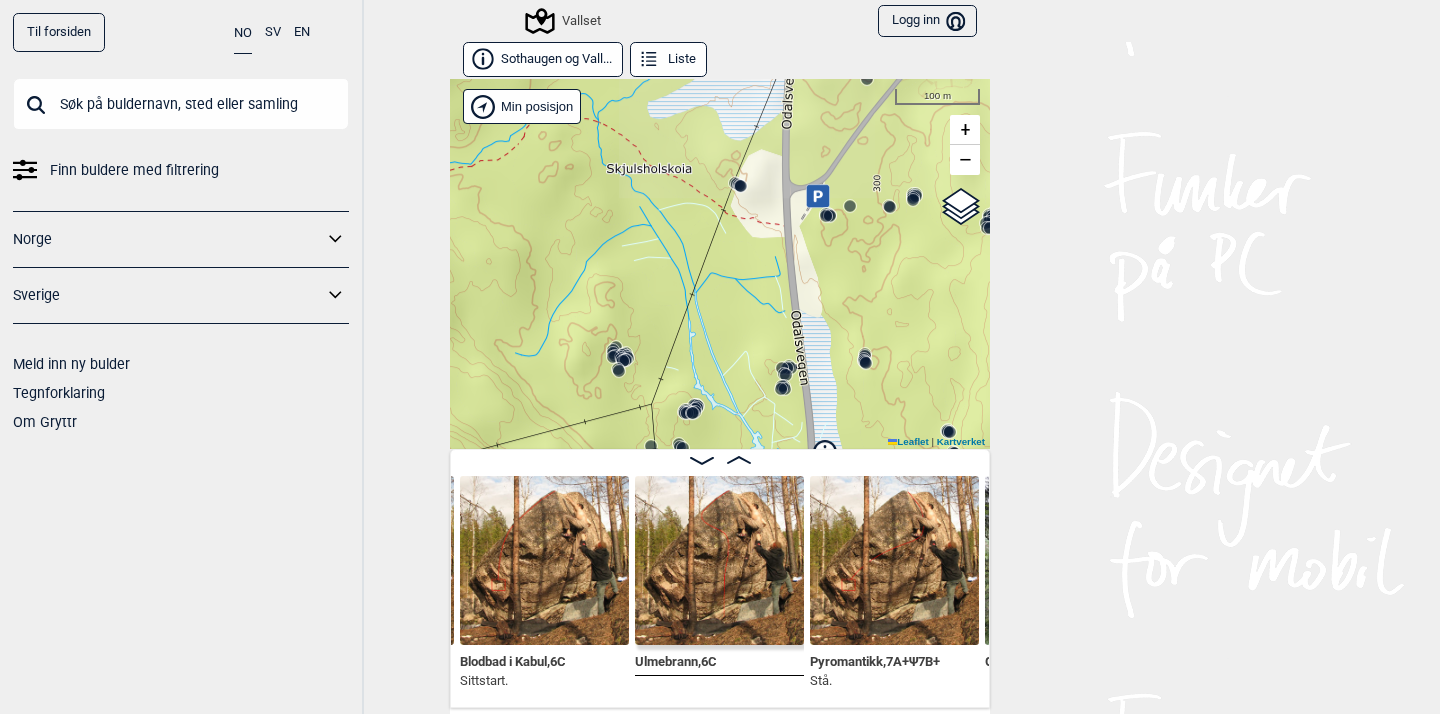 drag, startPoint x: 792, startPoint y: 223, endPoint x: 906, endPoint y: 484, distance: 284.81046 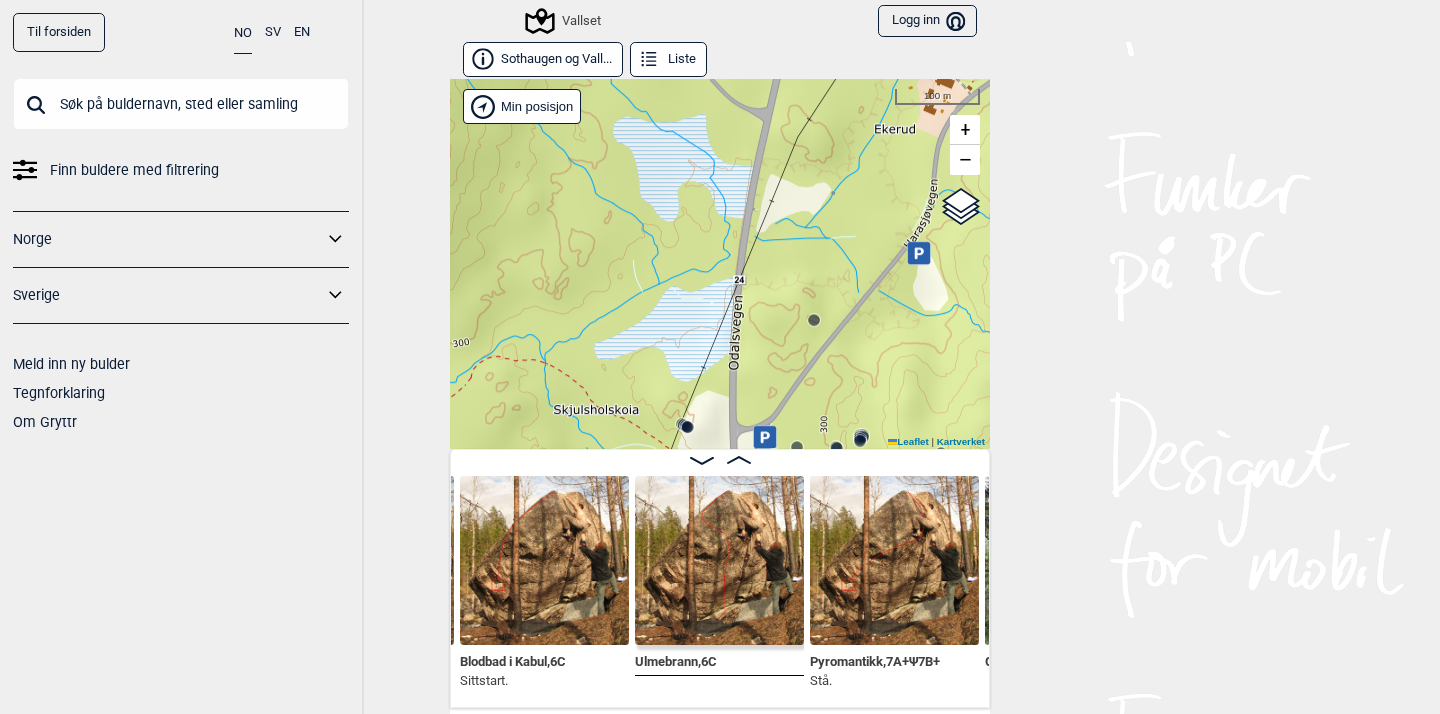 drag, startPoint x: 648, startPoint y: 262, endPoint x: 595, endPoint y: 503, distance: 246.75899 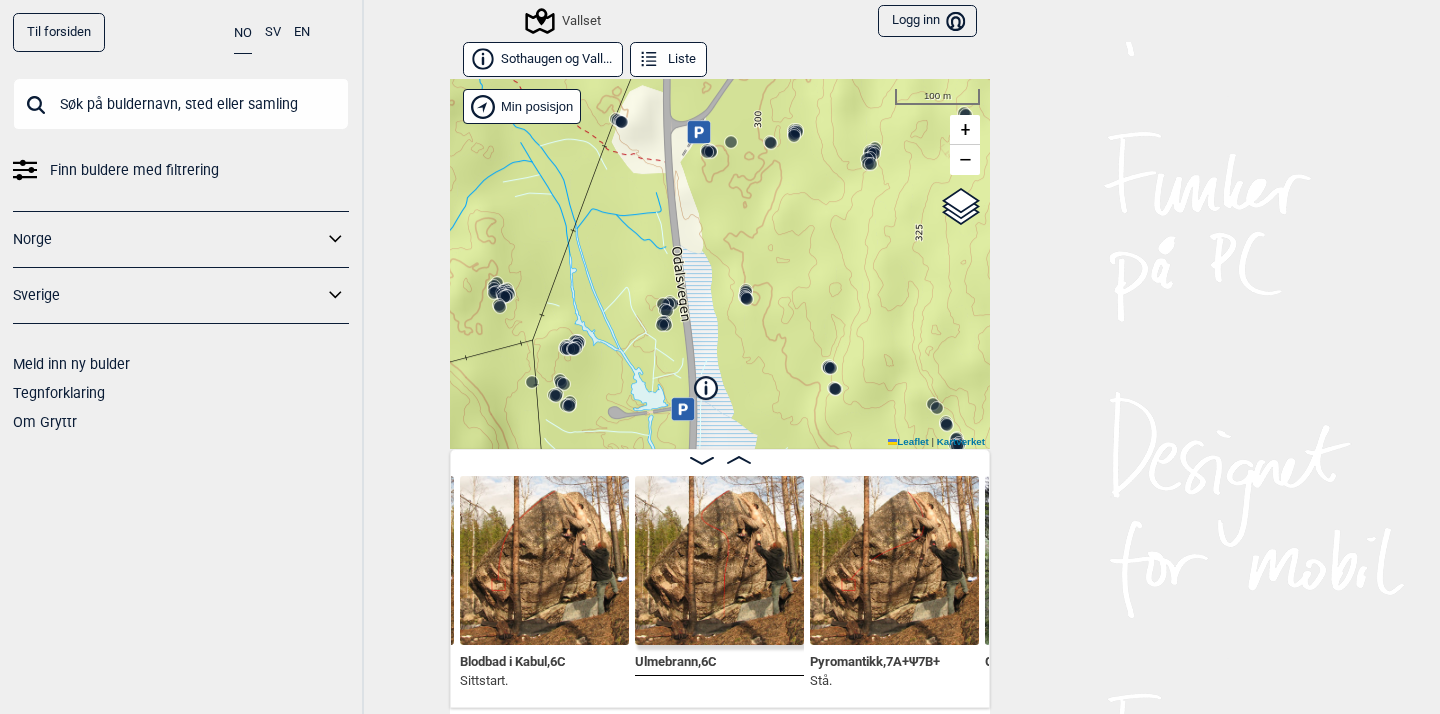 drag, startPoint x: 597, startPoint y: 378, endPoint x: 536, endPoint y: 18, distance: 365.13147 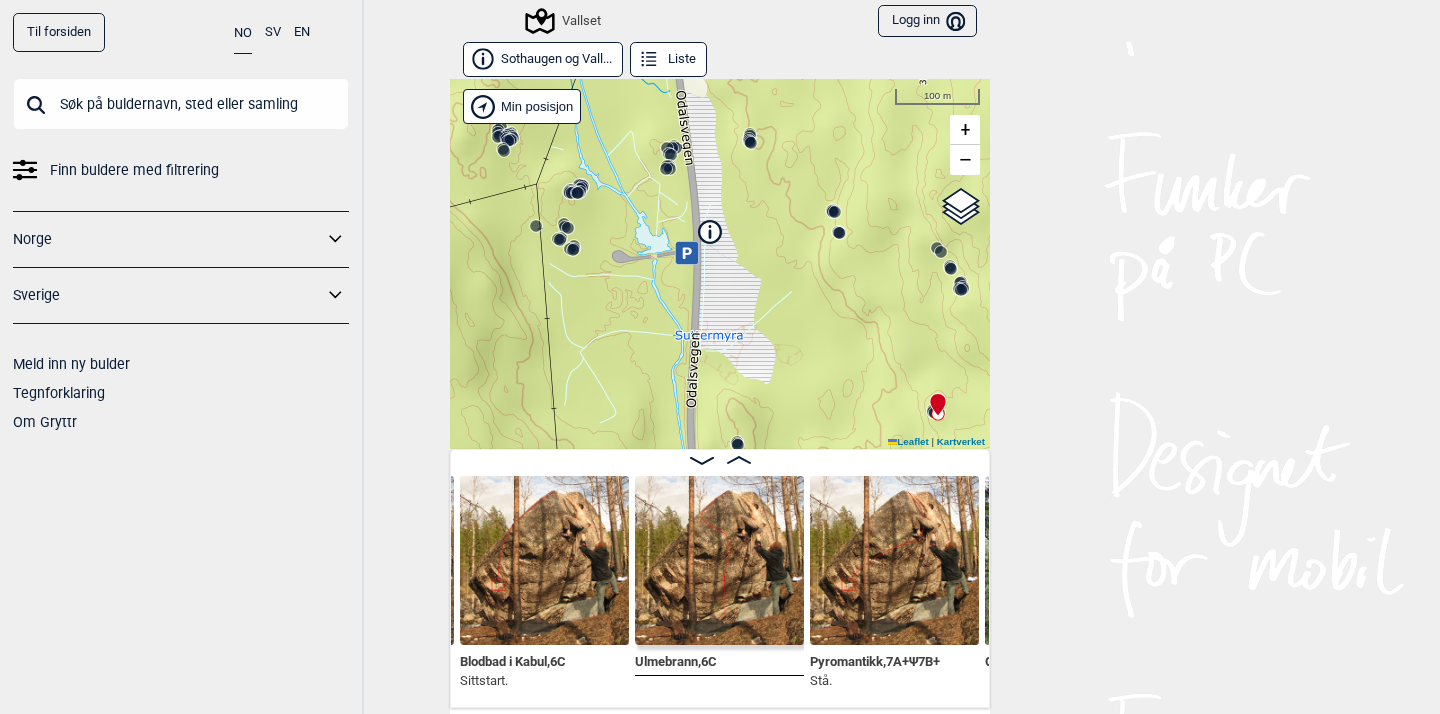 drag, startPoint x: 818, startPoint y: 387, endPoint x: 817, endPoint y: 285, distance: 102.0049 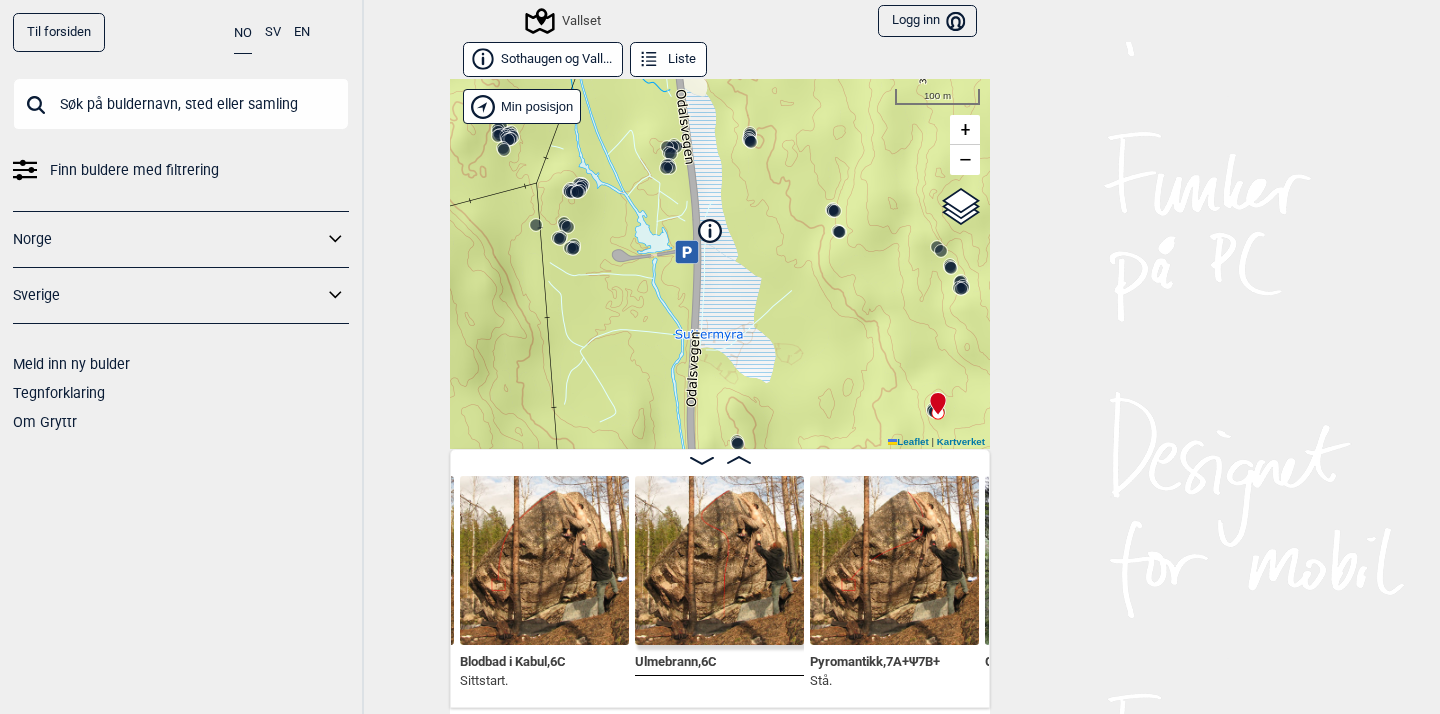 click 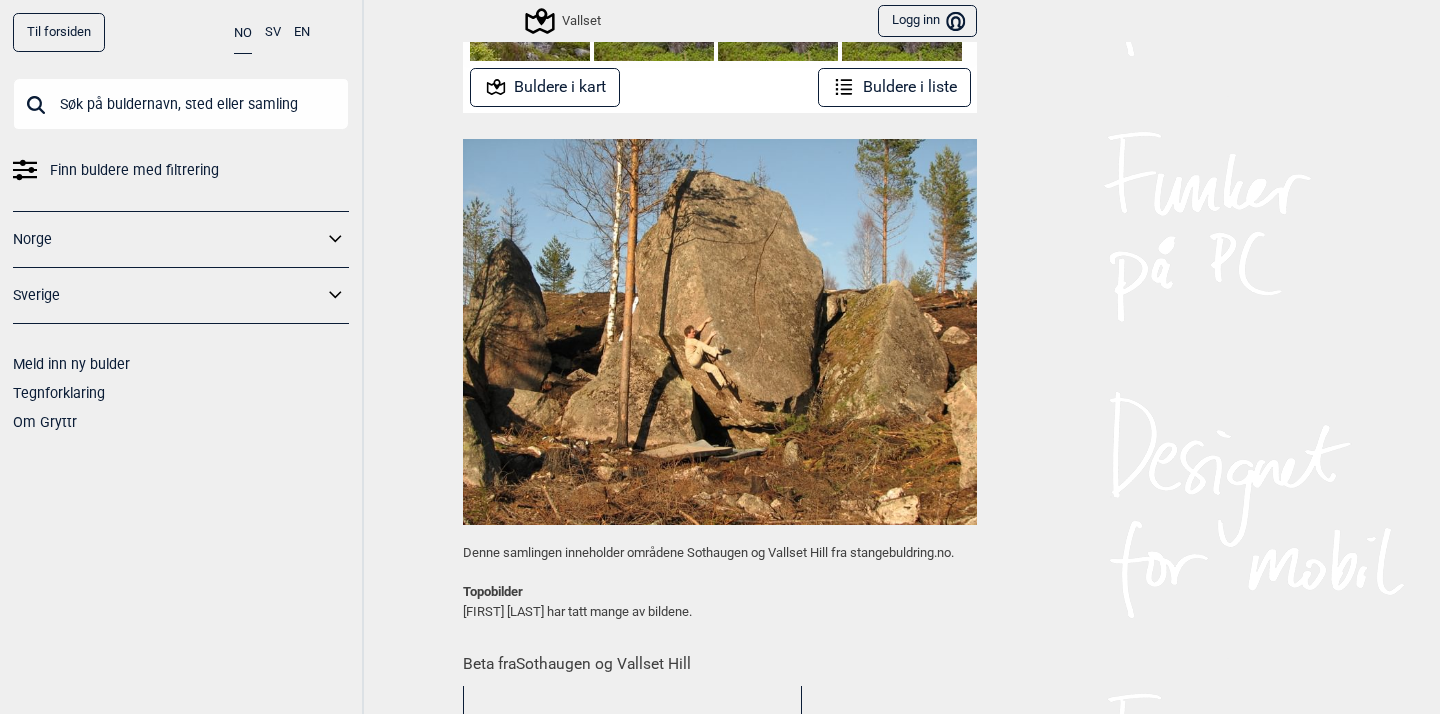 scroll, scrollTop: 487, scrollLeft: 0, axis: vertical 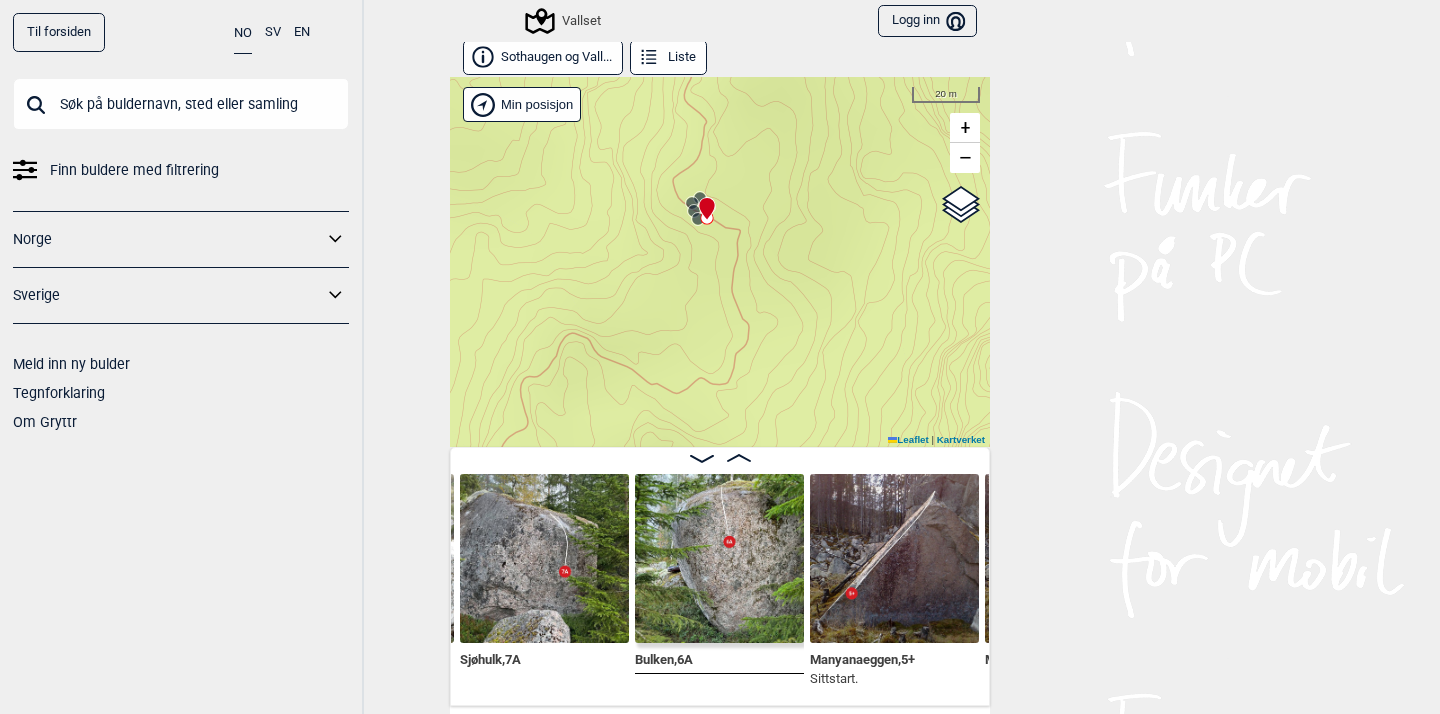 drag, startPoint x: 864, startPoint y: 296, endPoint x: 851, endPoint y: 122, distance: 174.48495 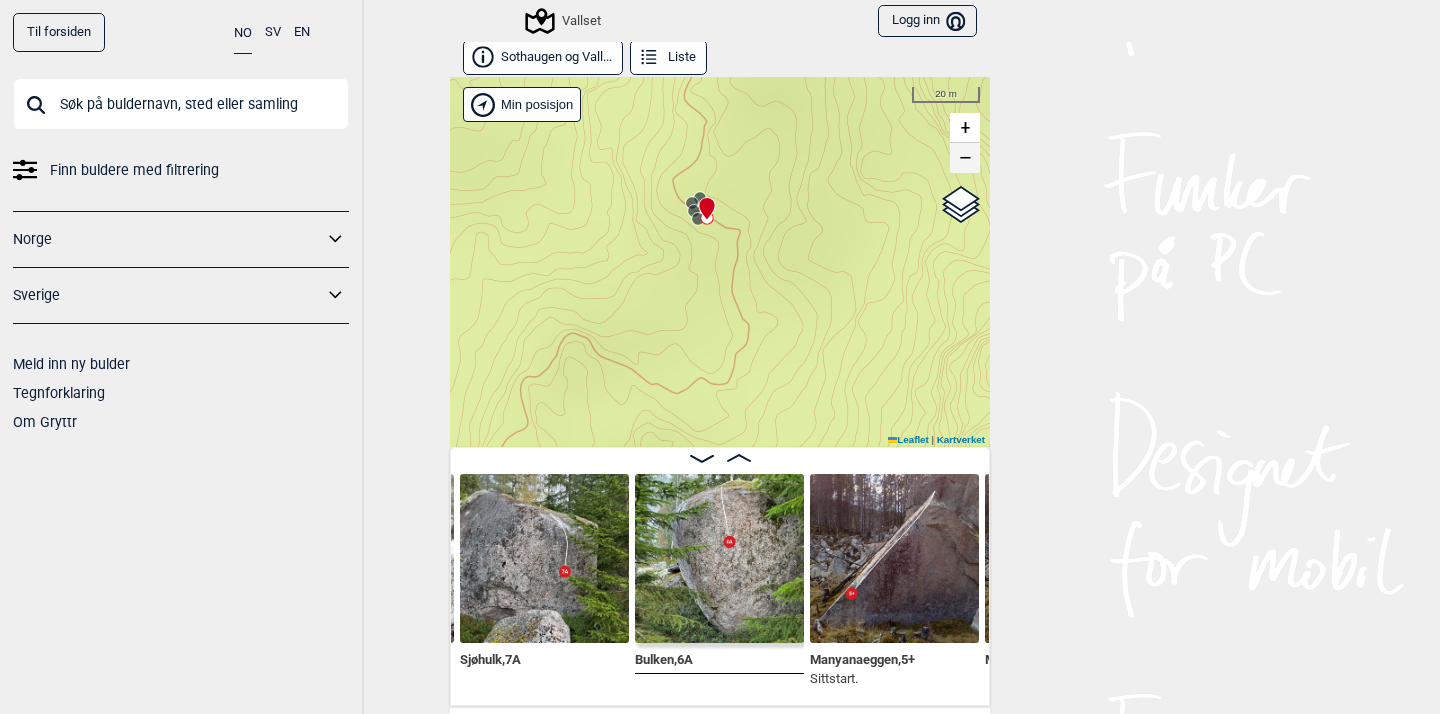 click on "−" at bounding box center [965, 158] 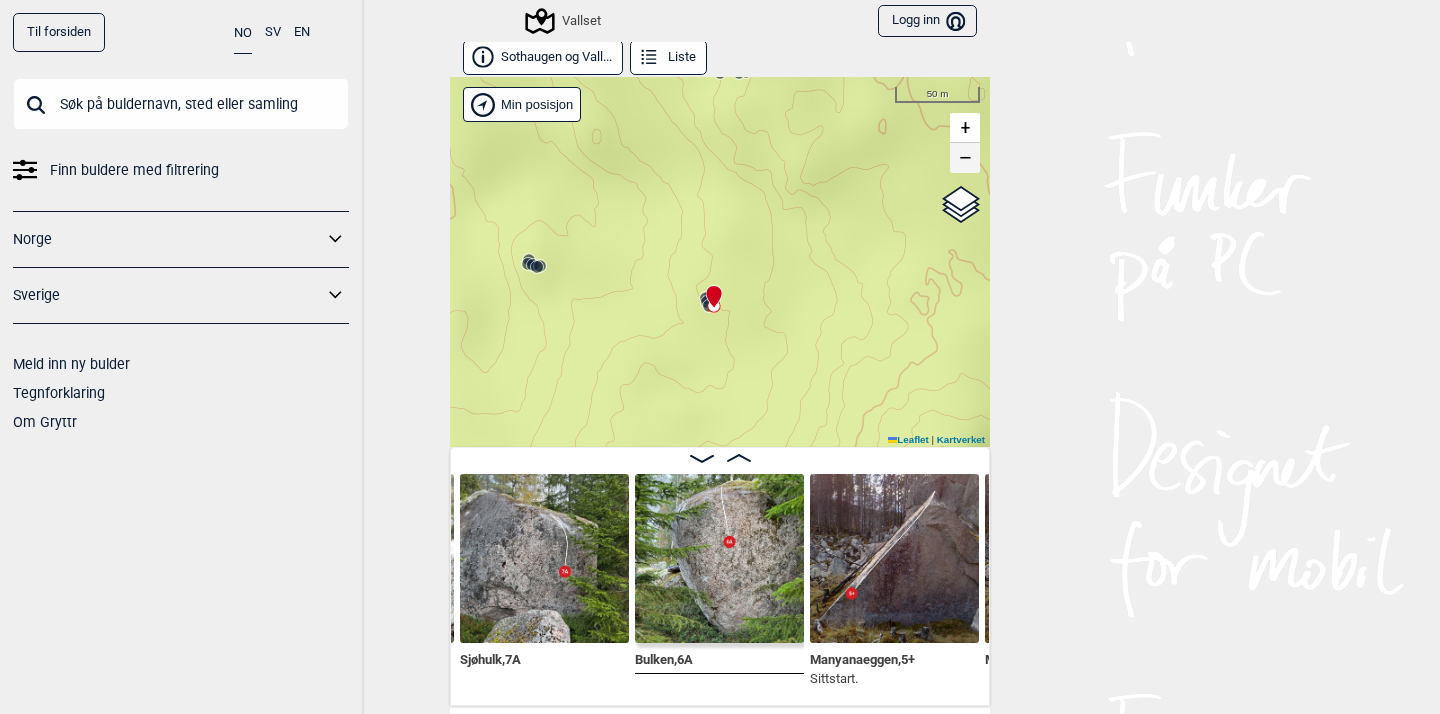 click on "−" at bounding box center [965, 158] 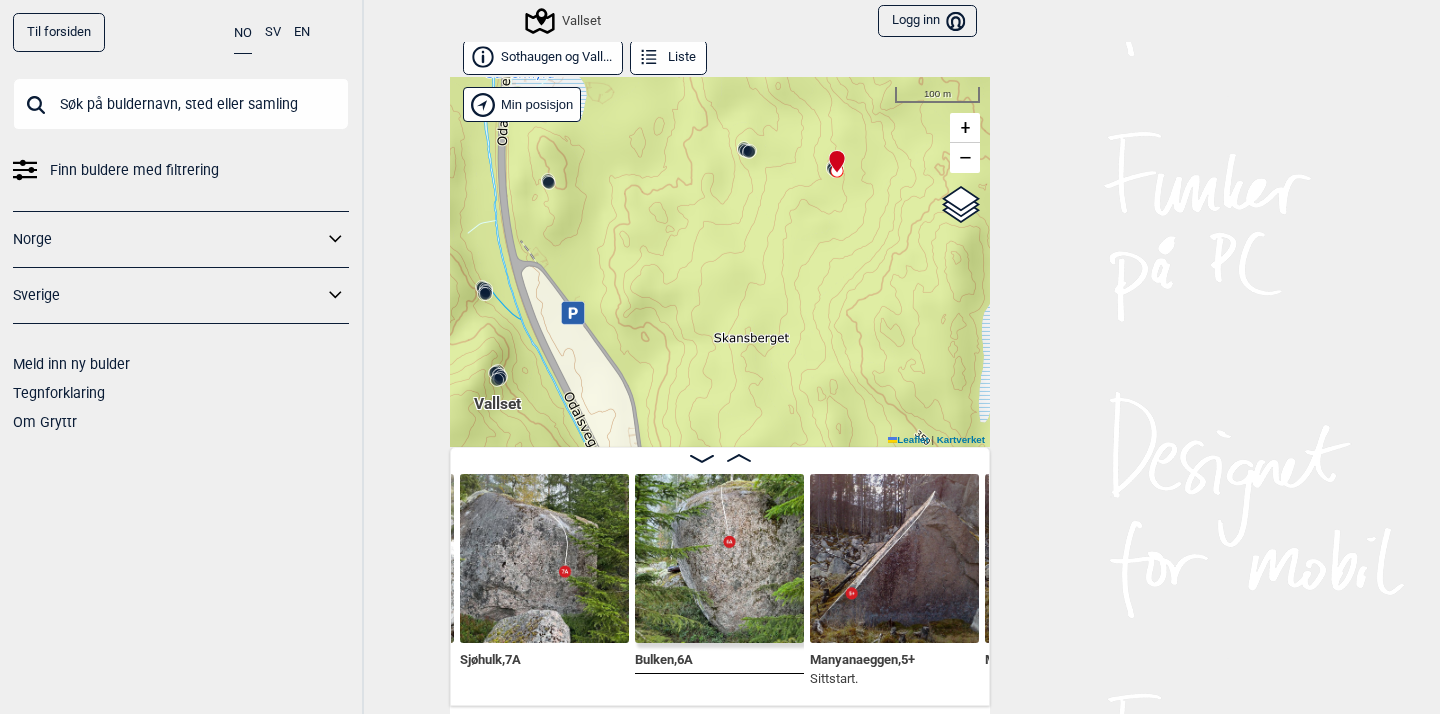drag, startPoint x: 681, startPoint y: 324, endPoint x: 802, endPoint y: 145, distance: 216.06018 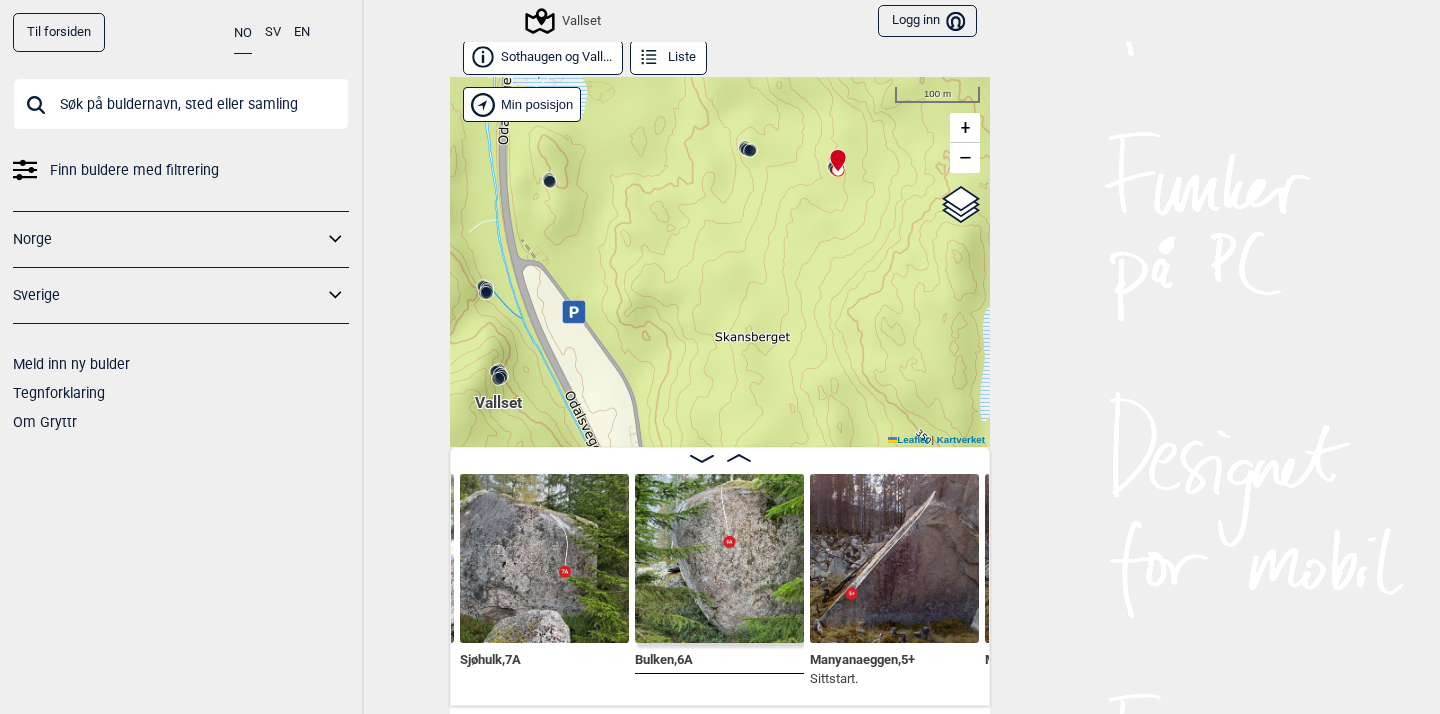 click 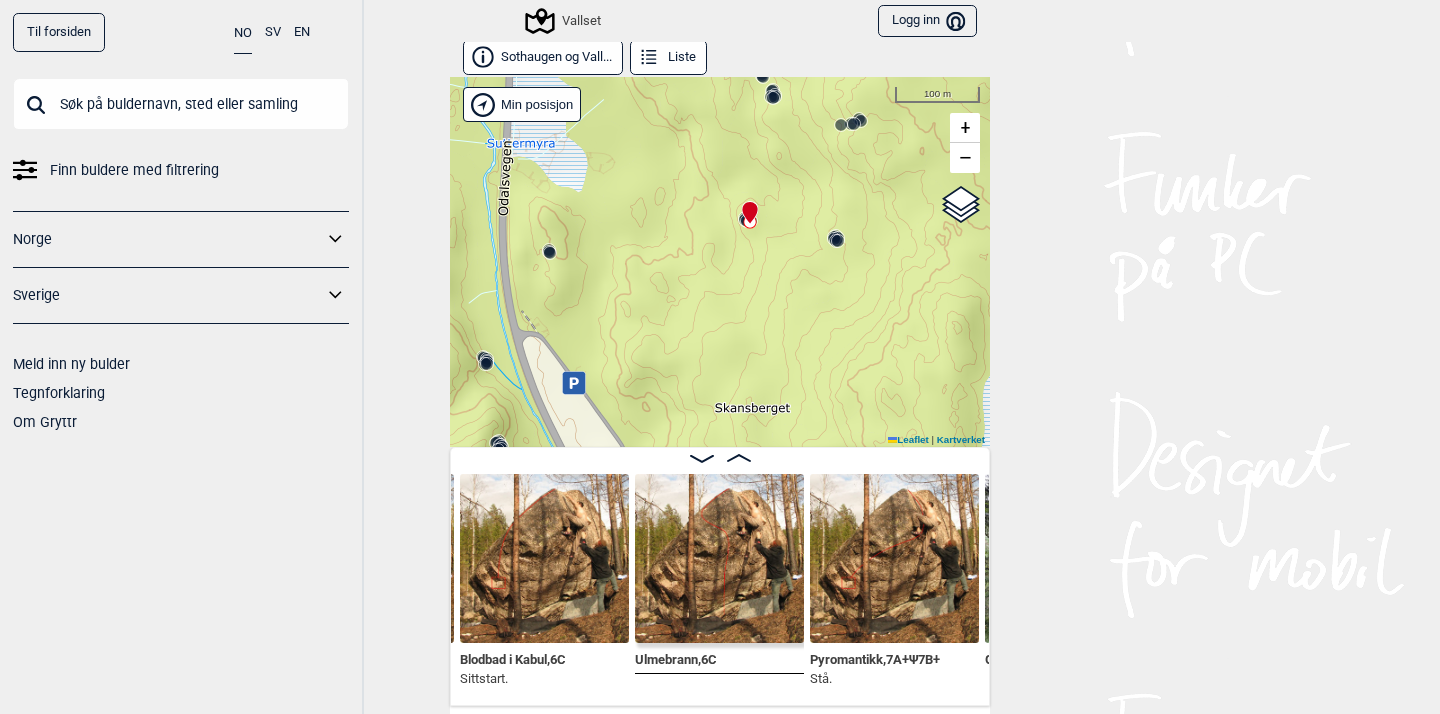 scroll, scrollTop: 0, scrollLeft: 21844, axis: horizontal 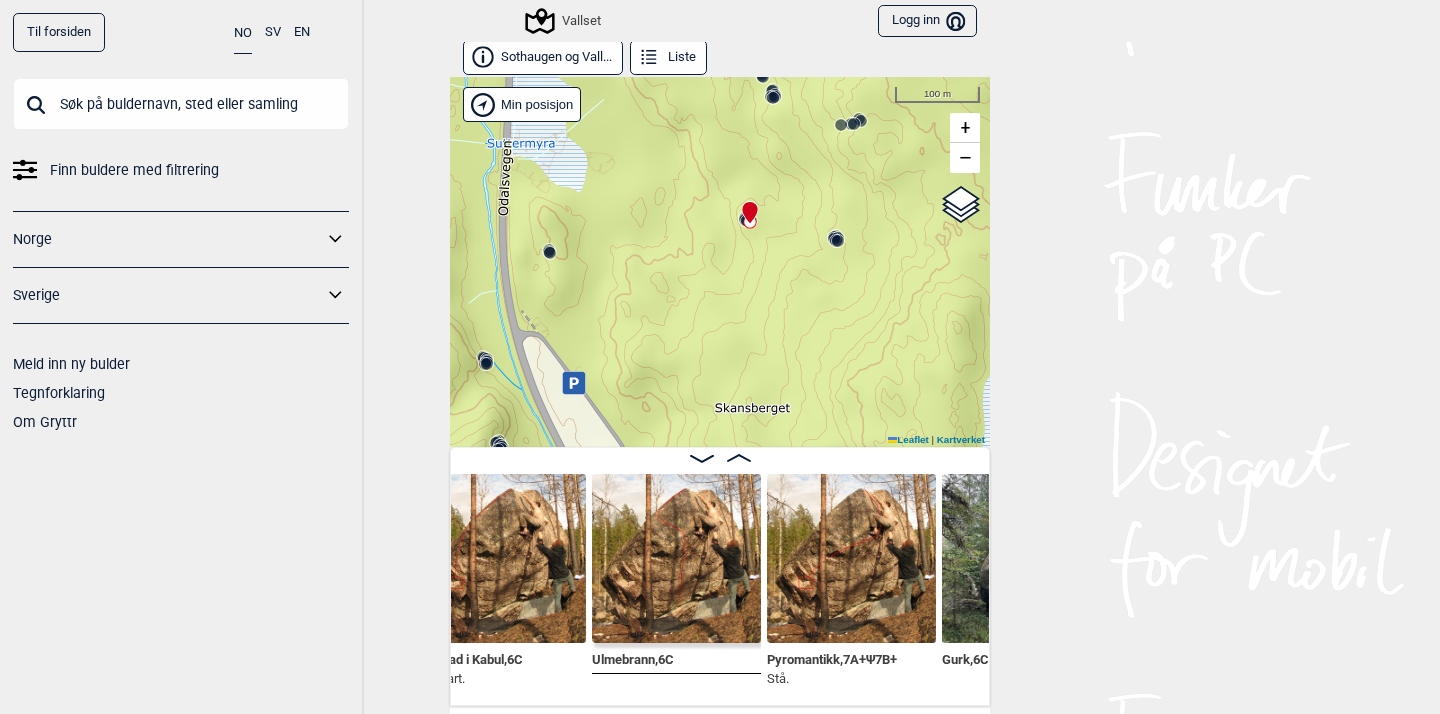click at bounding box center [851, 558] 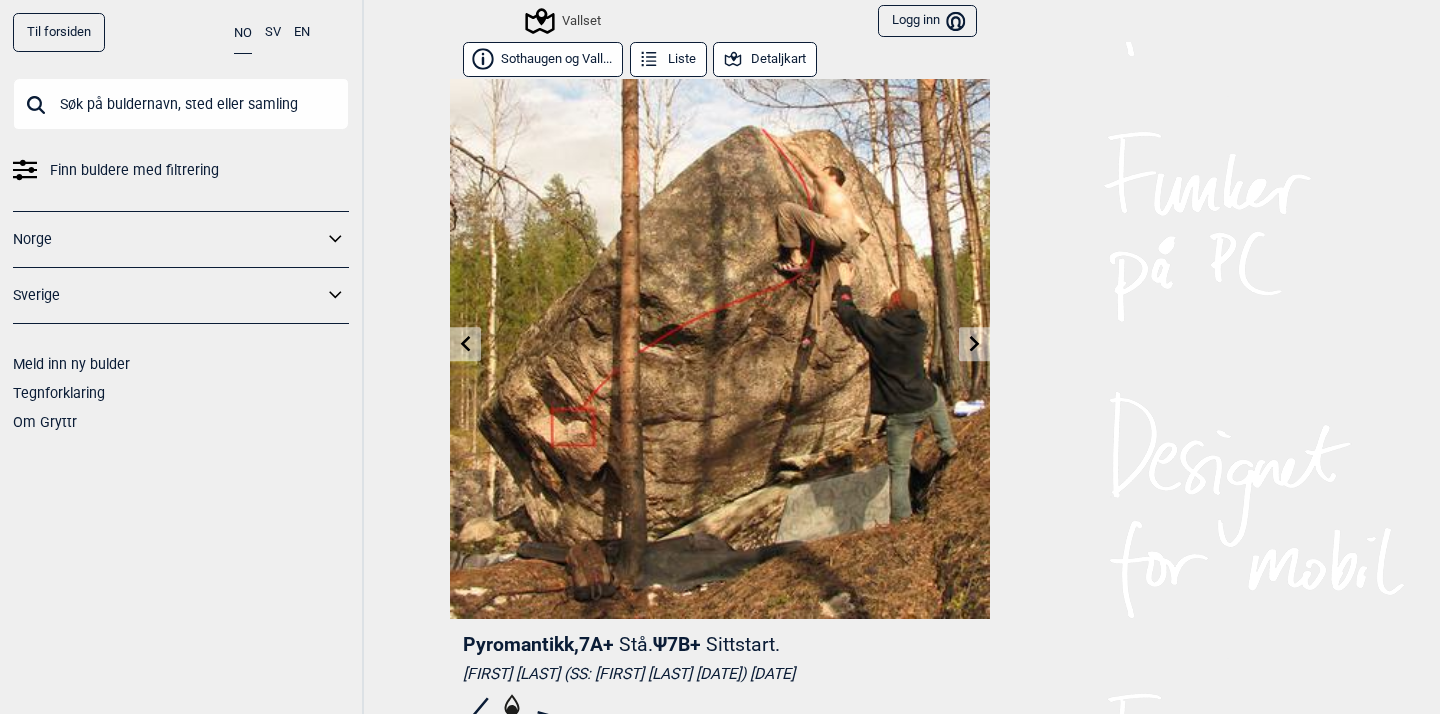 click on "Detaljkart" at bounding box center [765, 59] 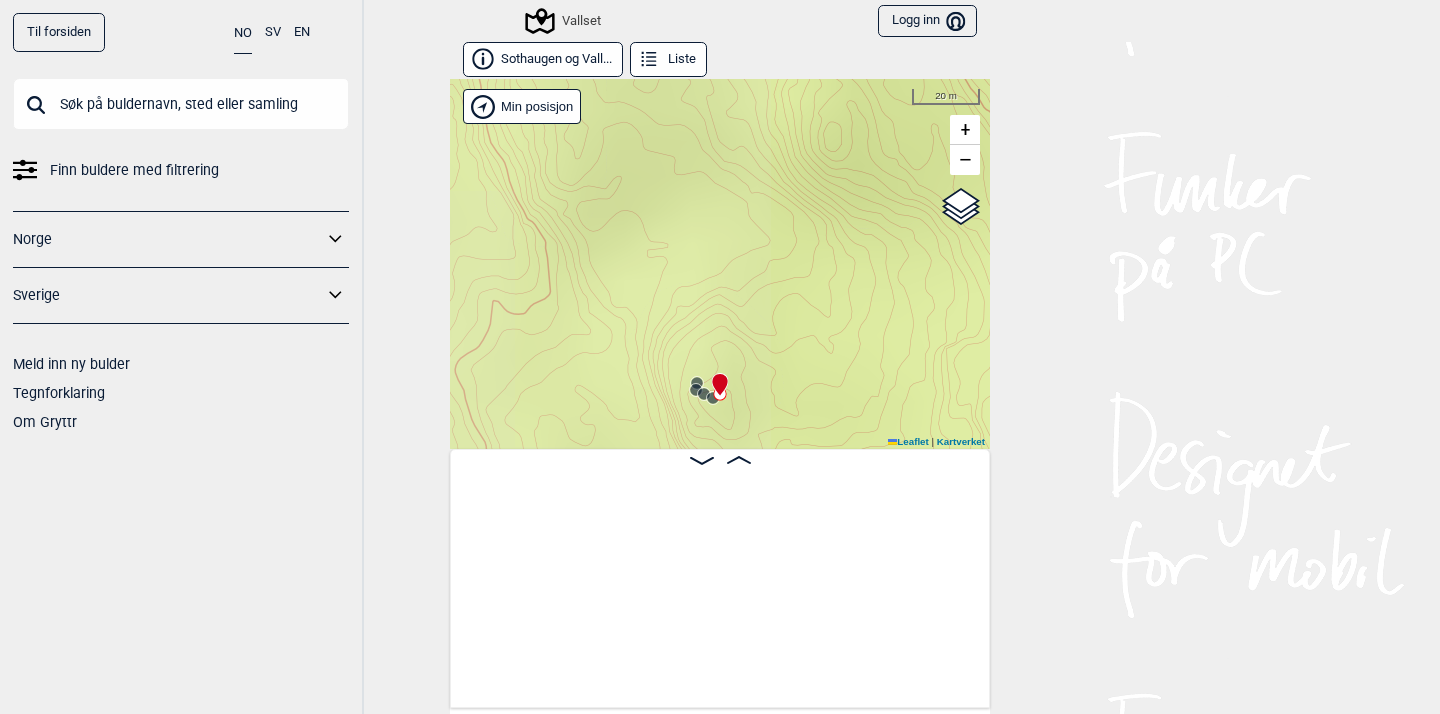 scroll, scrollTop: 0, scrollLeft: 21970, axis: horizontal 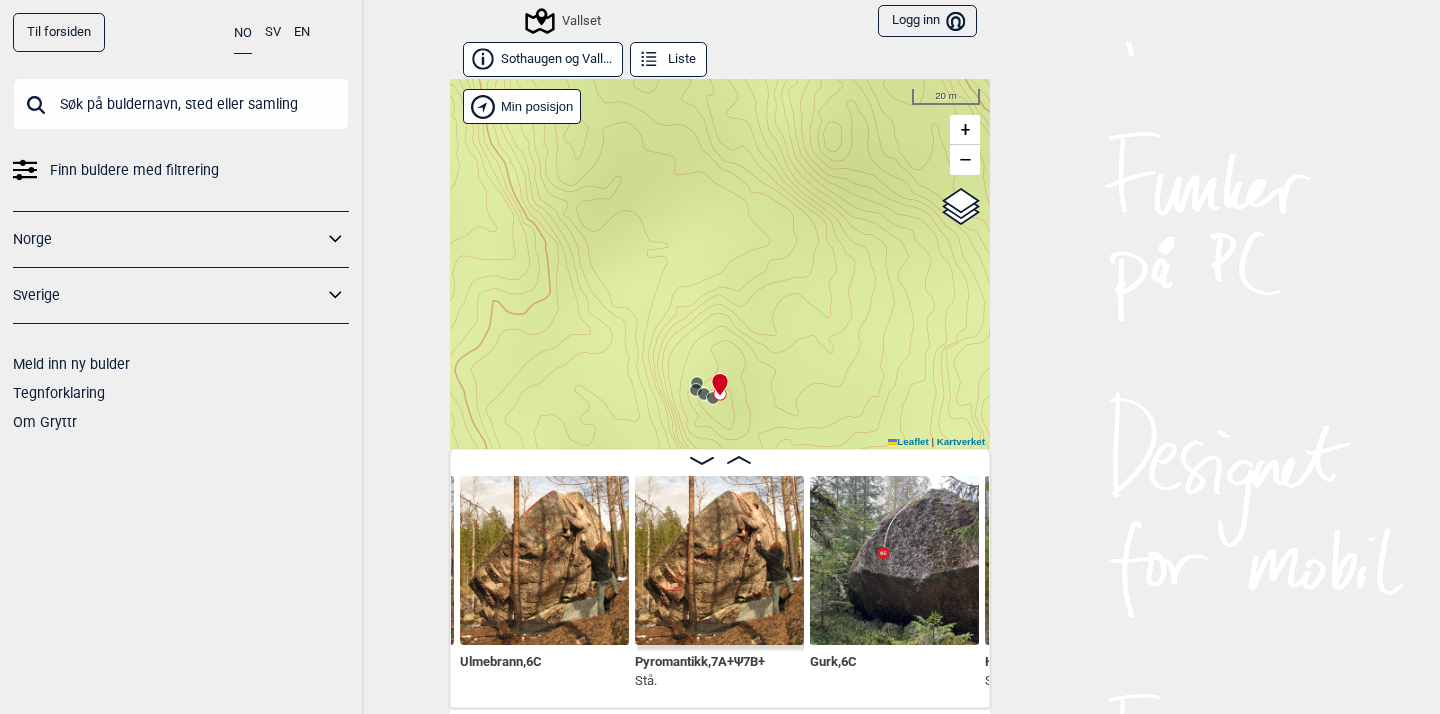 click at bounding box center [719, 560] 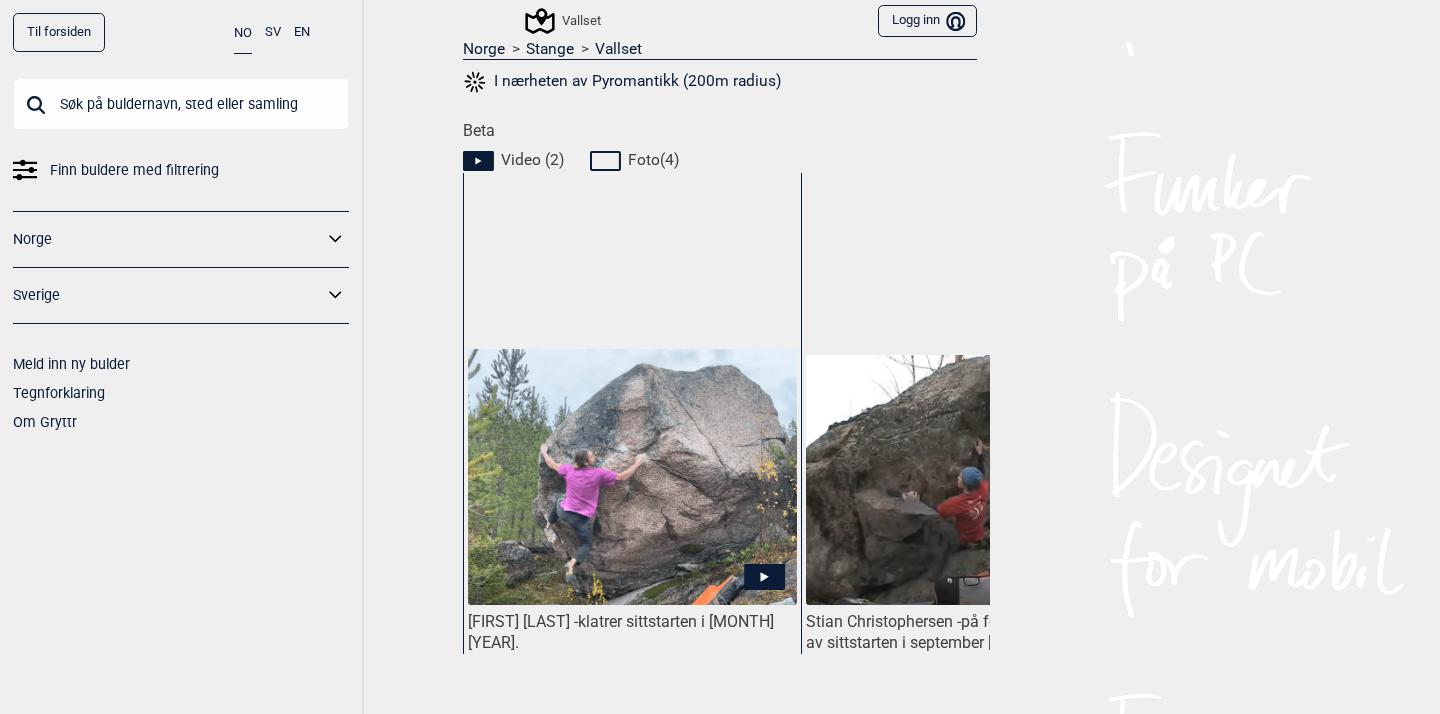 scroll, scrollTop: 852, scrollLeft: 0, axis: vertical 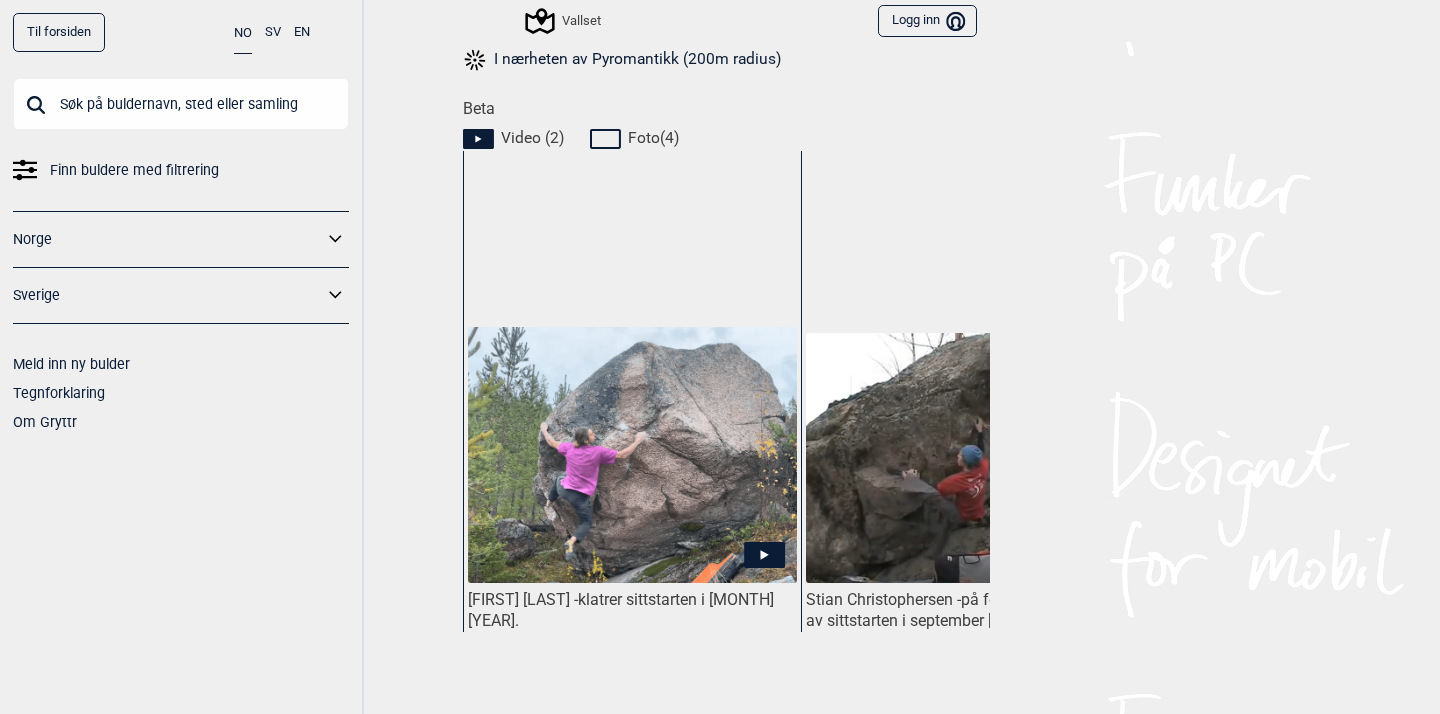 click 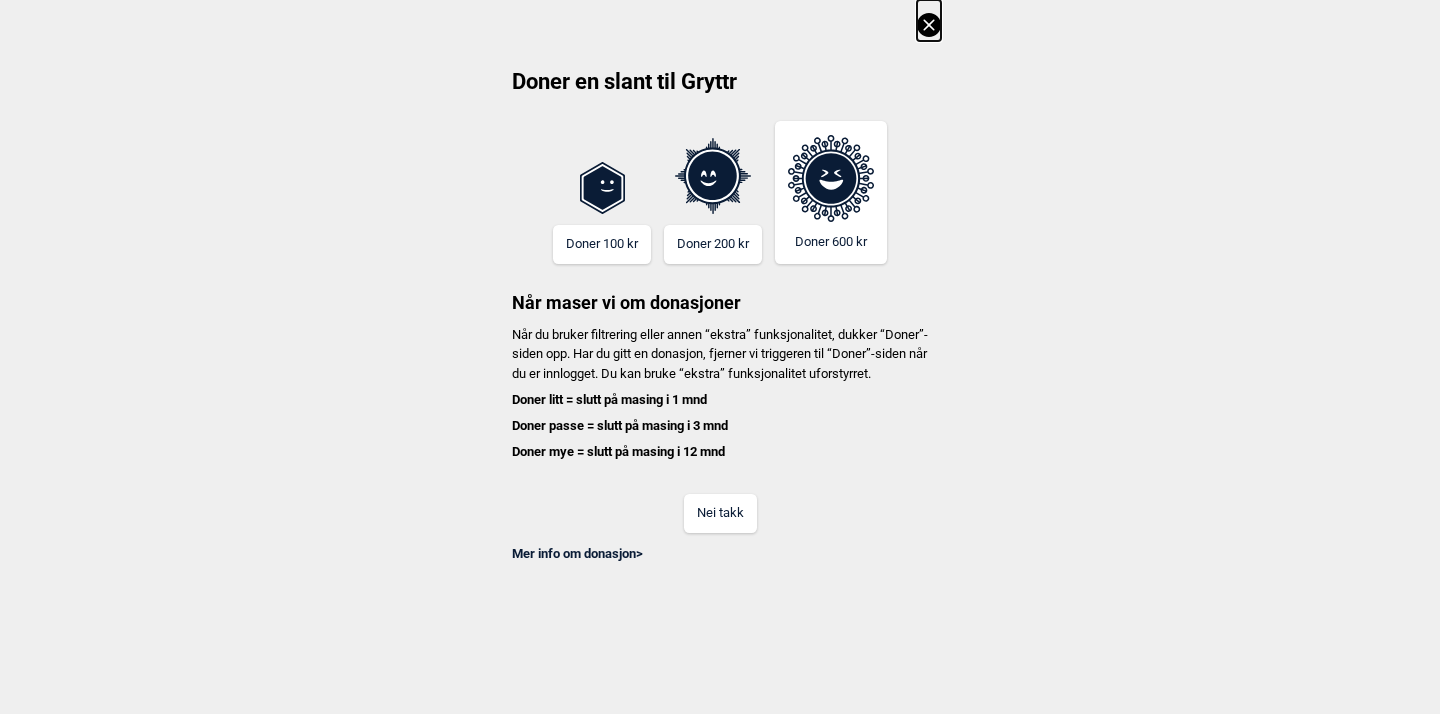 drag, startPoint x: 767, startPoint y: 559, endPoint x: 782, endPoint y: 417, distance: 142.79005 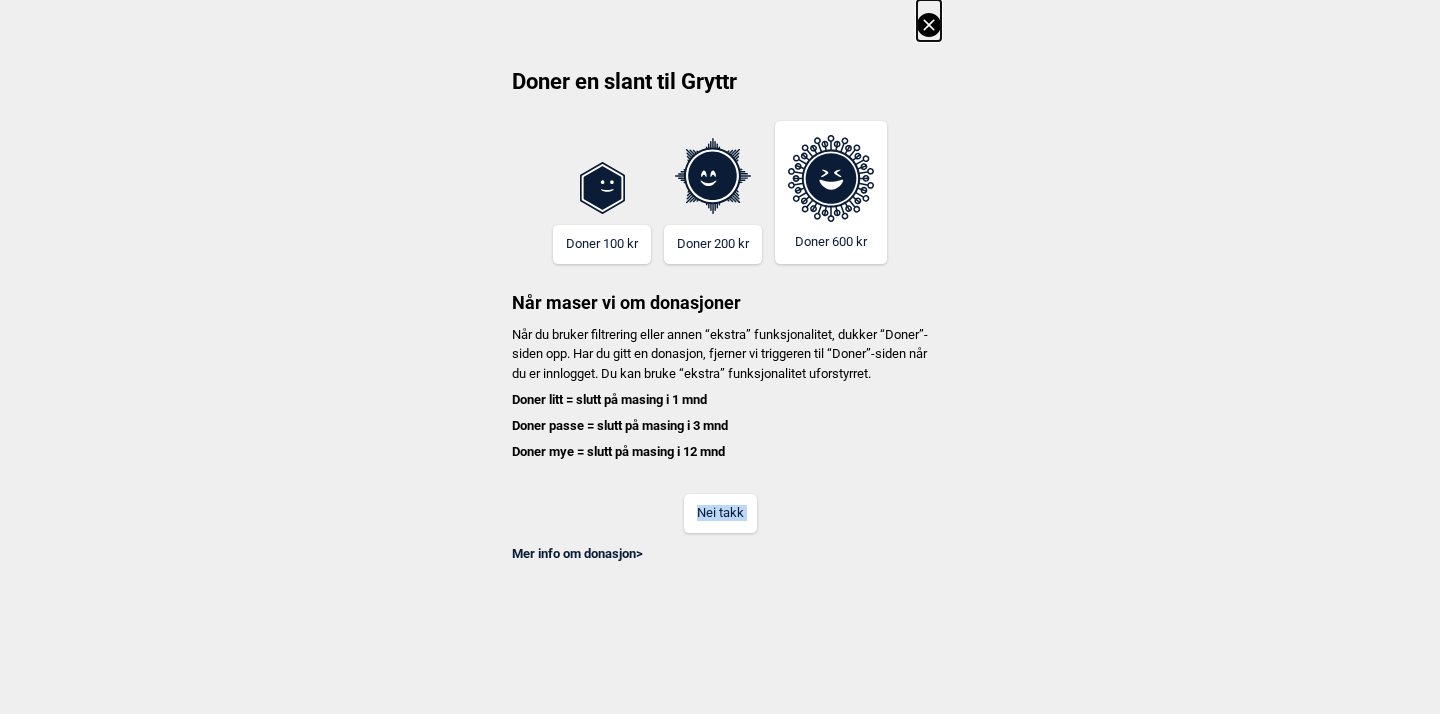 click 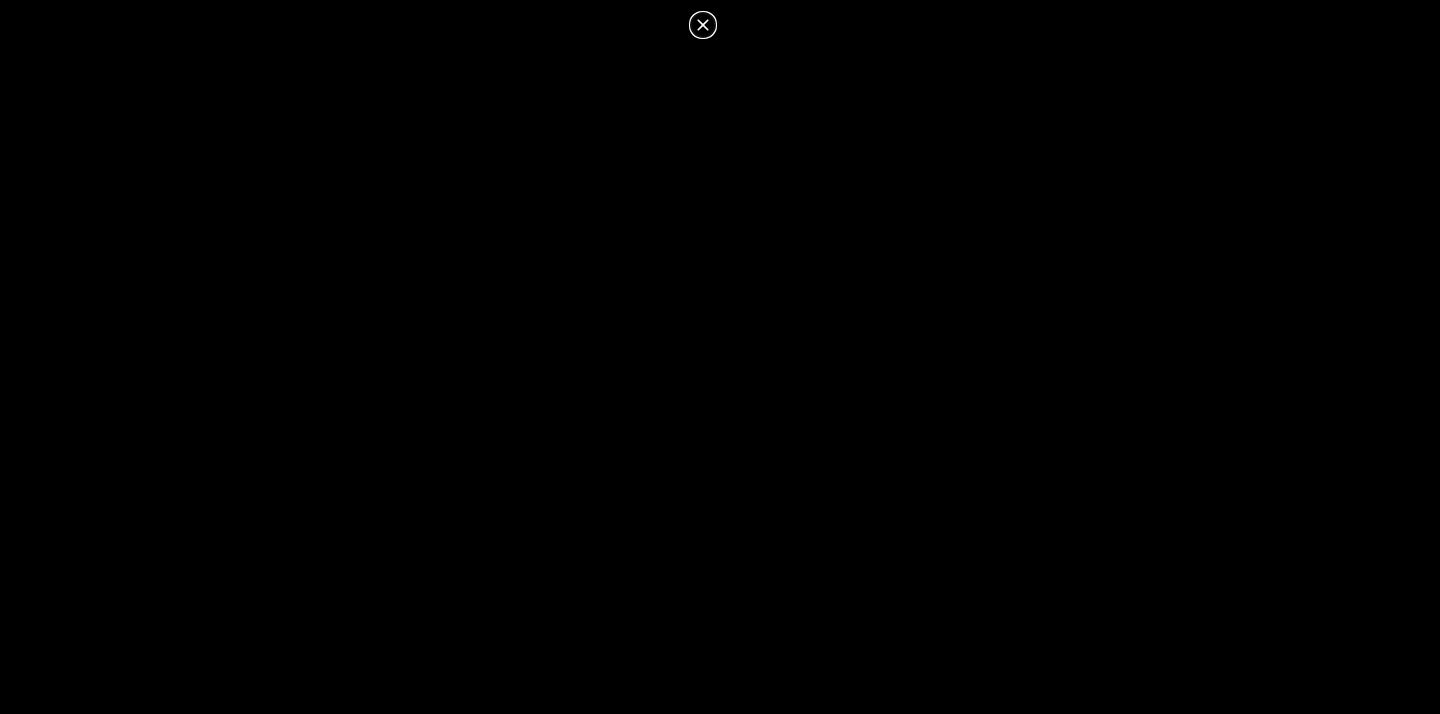click 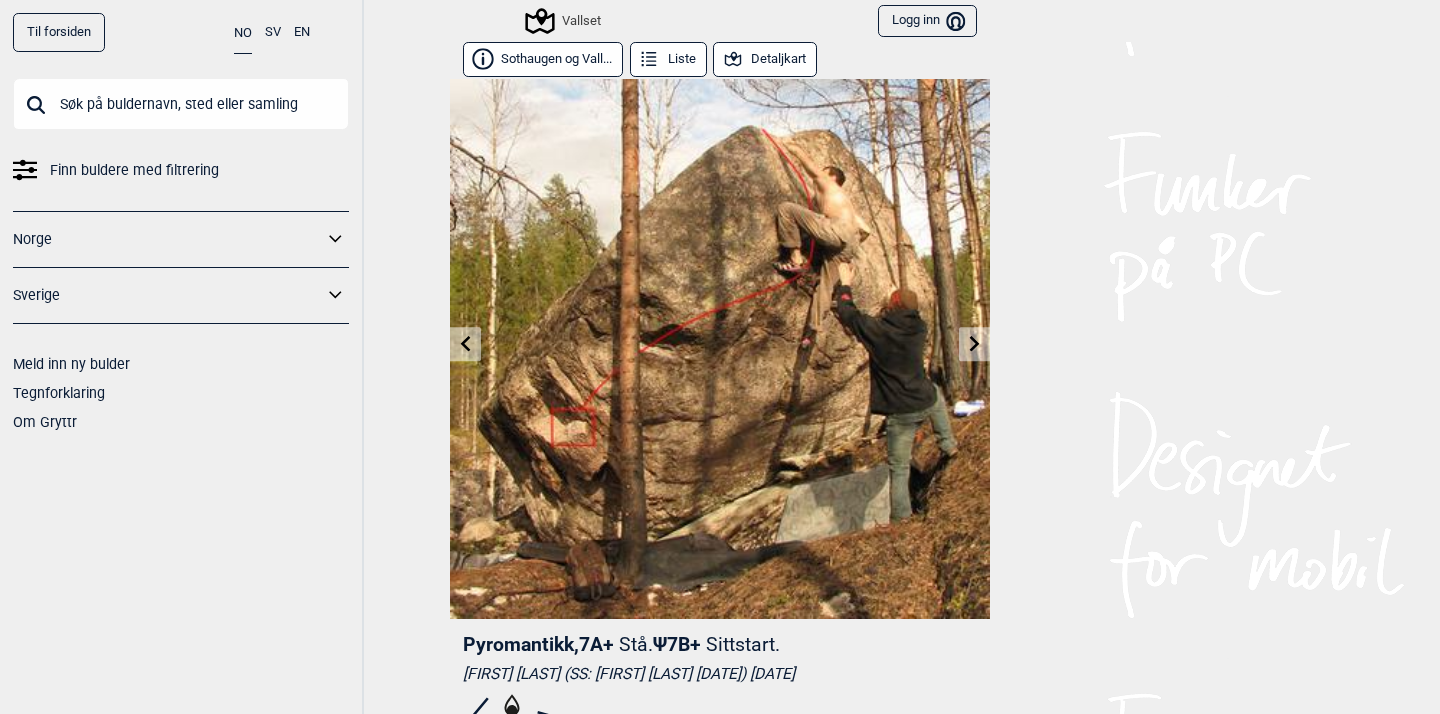 scroll, scrollTop: 0, scrollLeft: 0, axis: both 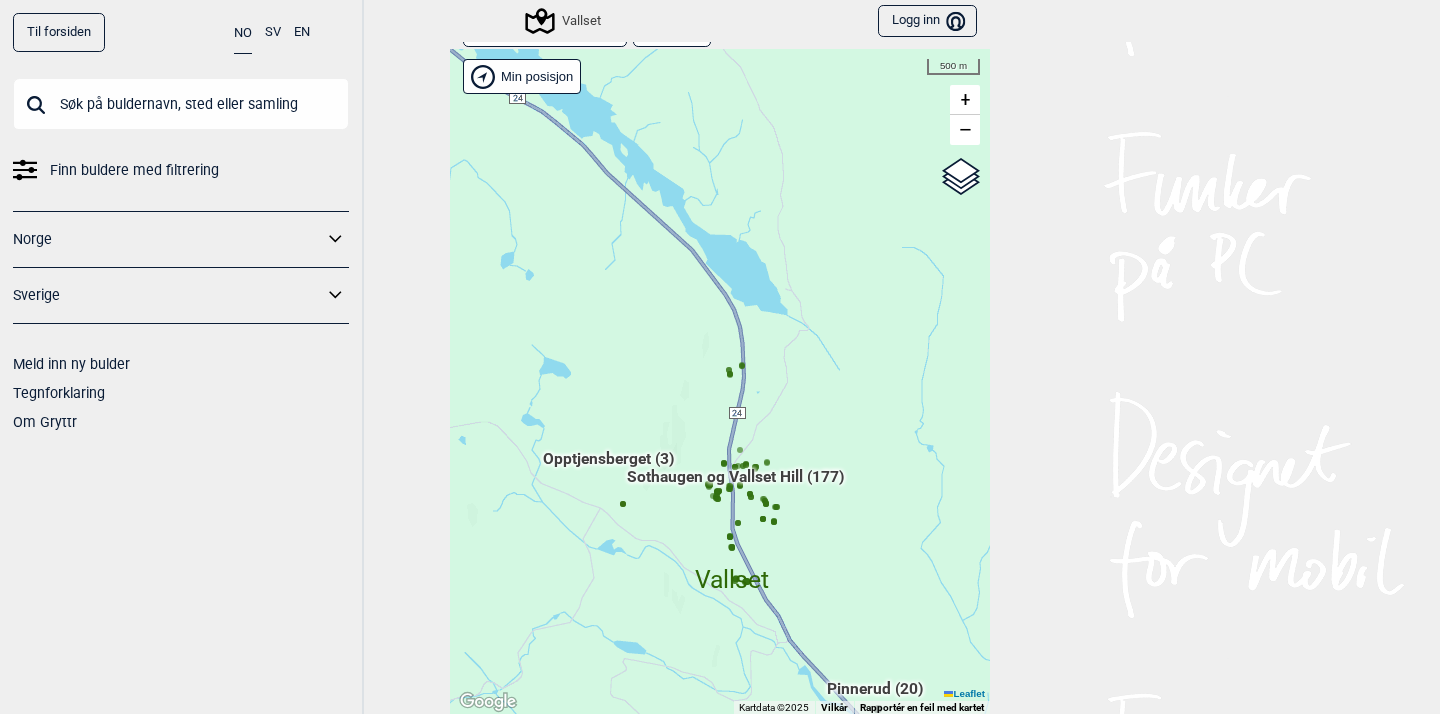 drag, startPoint x: 660, startPoint y: 252, endPoint x: 691, endPoint y: 408, distance: 159.05031 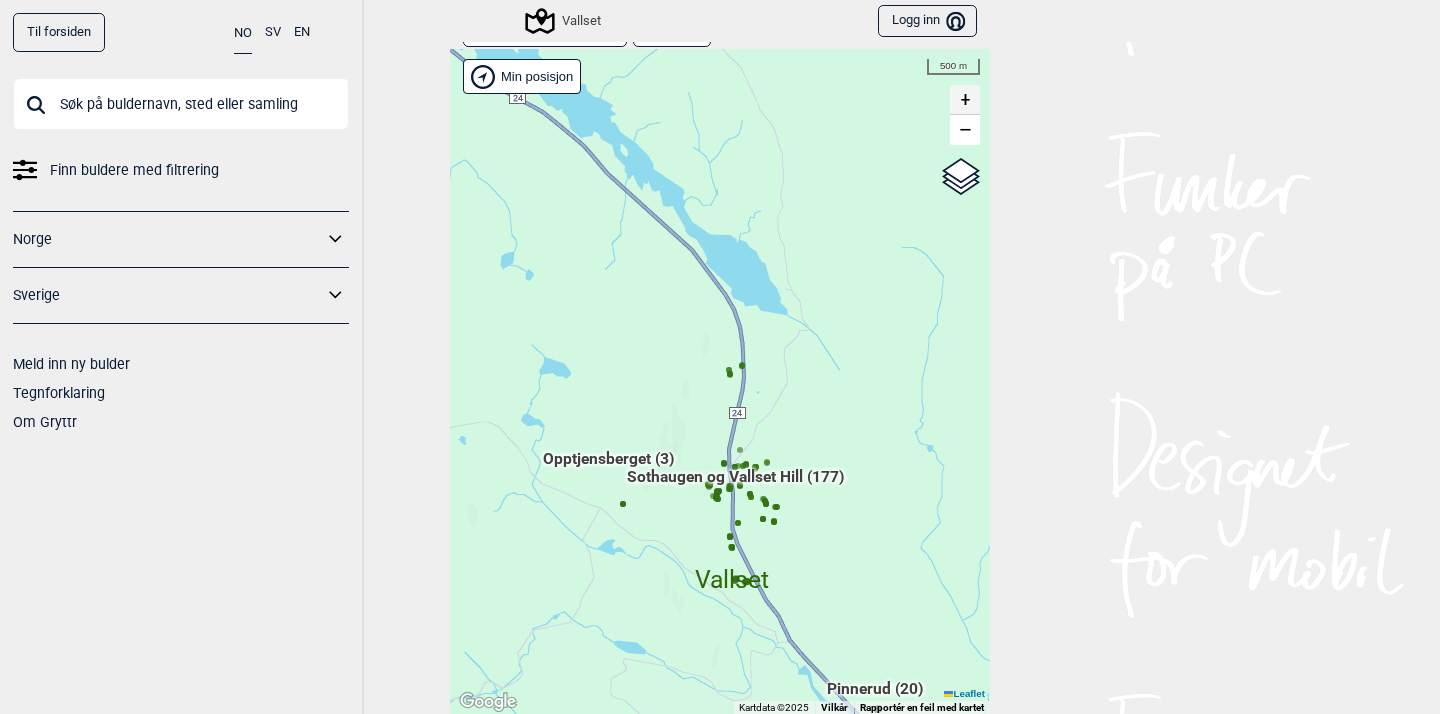 click on "+" at bounding box center [965, 100] 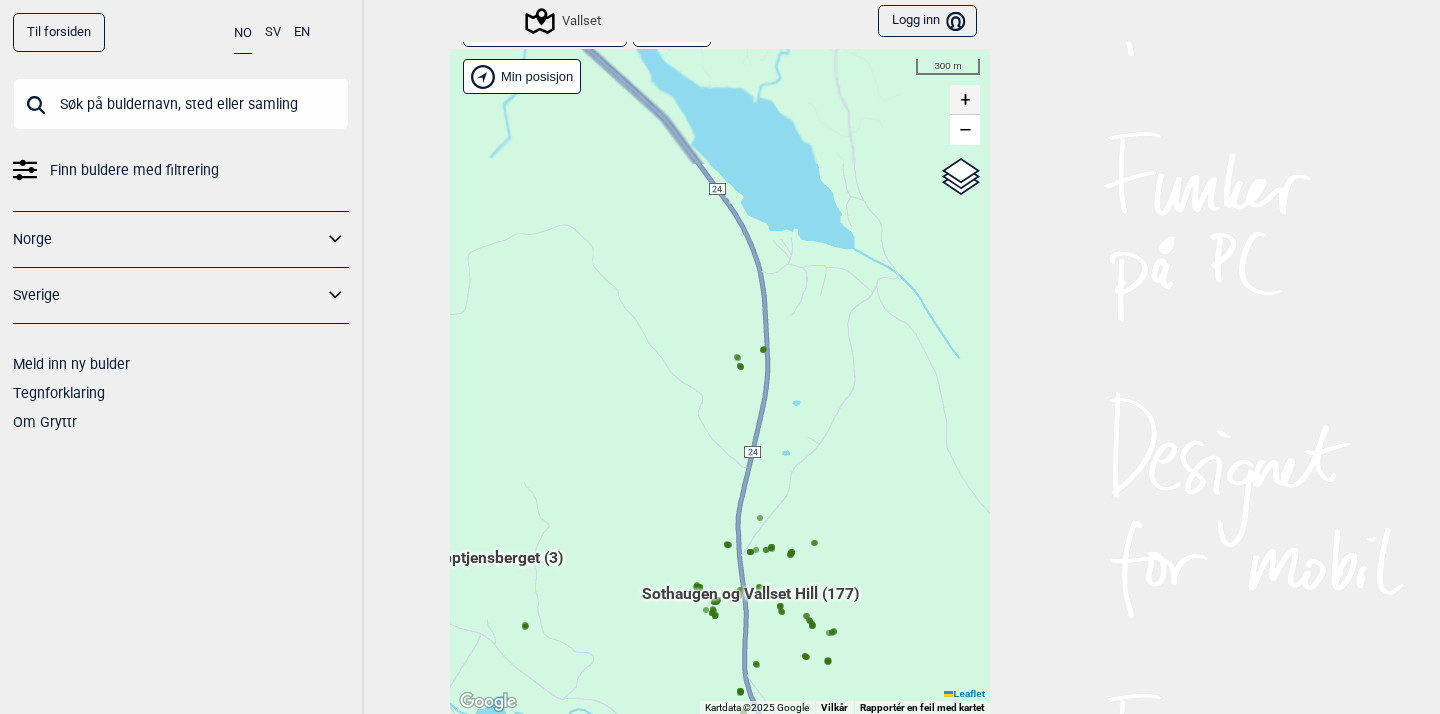 click on "+" at bounding box center [965, 100] 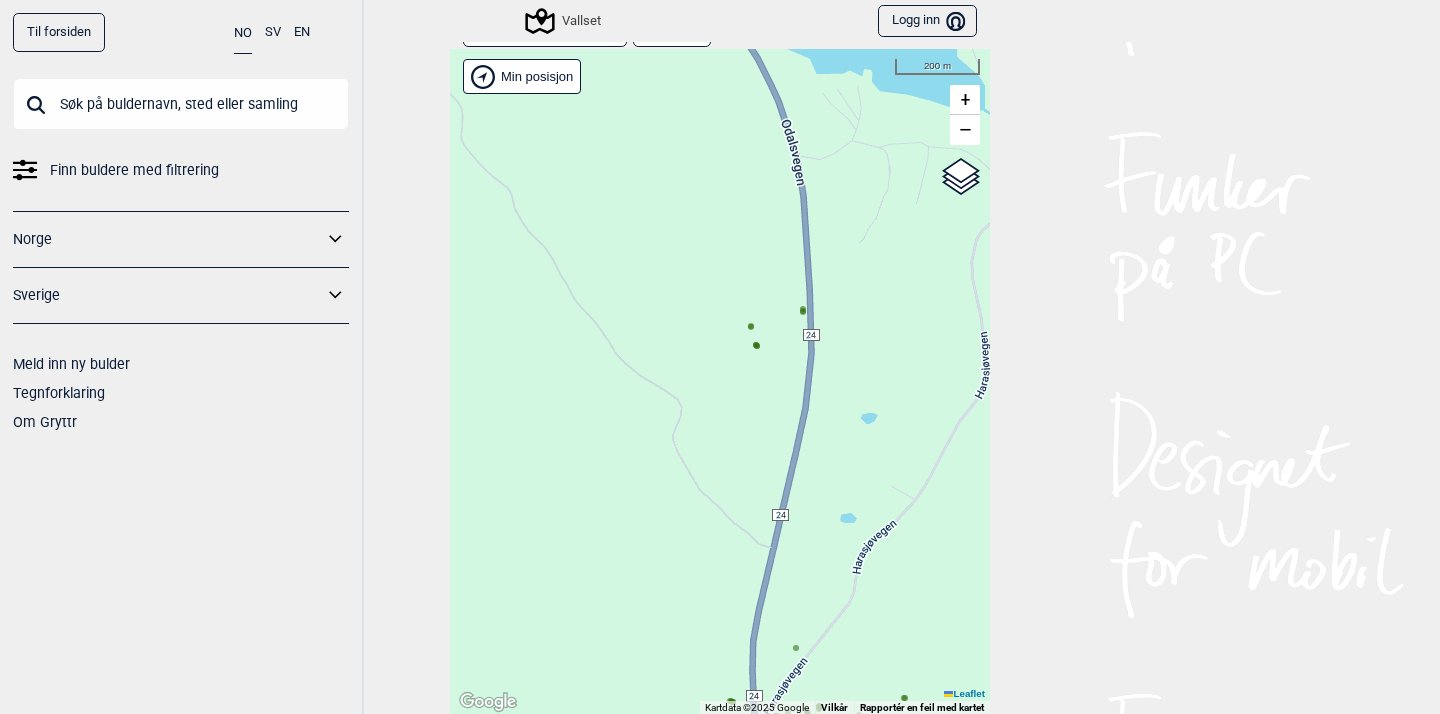 drag, startPoint x: 941, startPoint y: 384, endPoint x: 888, endPoint y: 114, distance: 275.15268 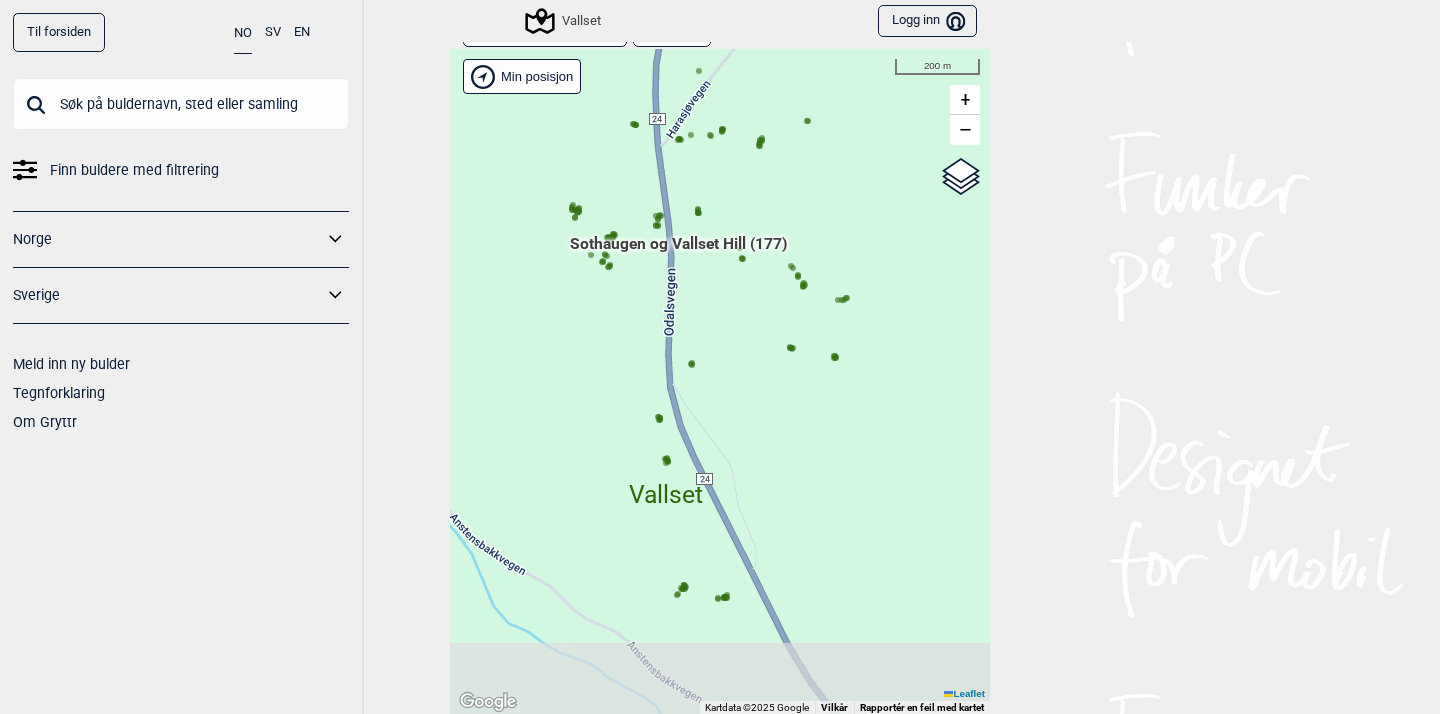 drag, startPoint x: 891, startPoint y: 432, endPoint x: 842, endPoint y: 120, distance: 315.8243 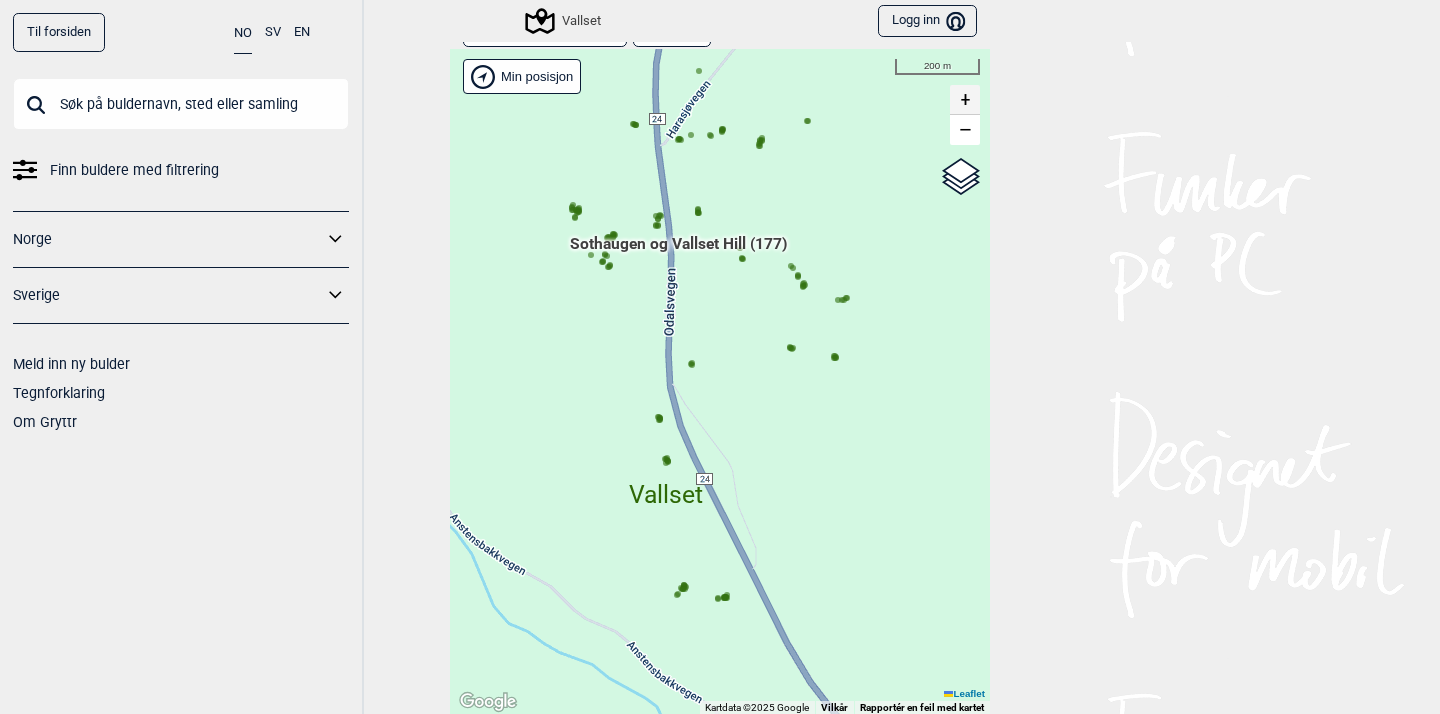 click on "+" at bounding box center (965, 100) 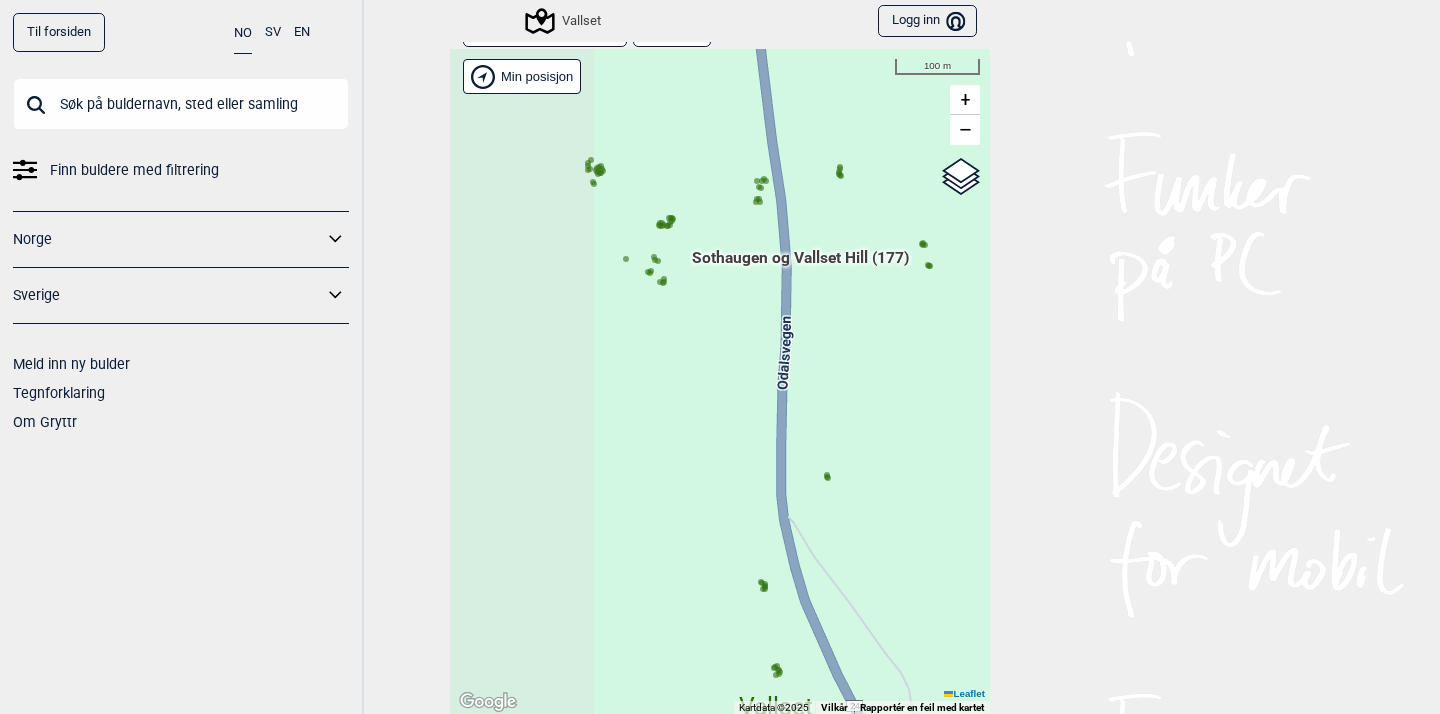 drag, startPoint x: 548, startPoint y: 225, endPoint x: 714, endPoint y: 356, distance: 211.46394 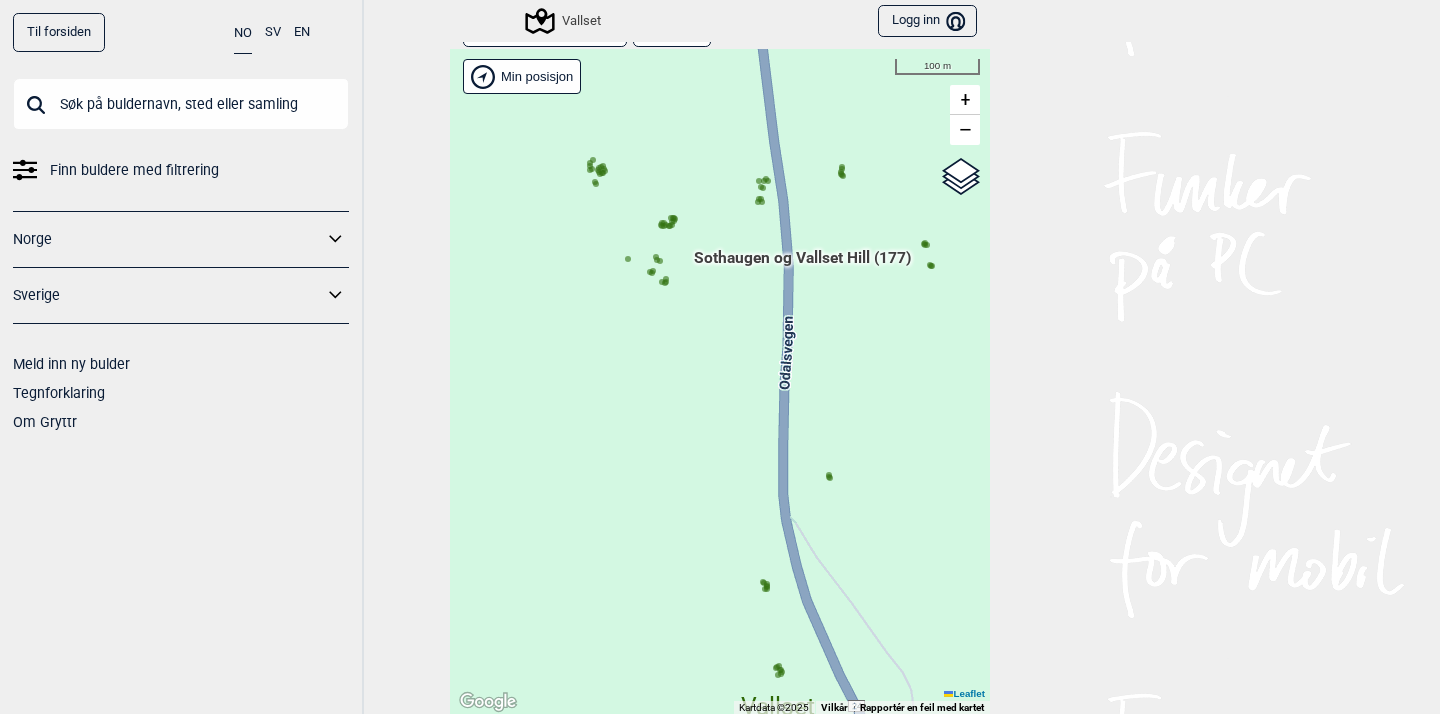 click 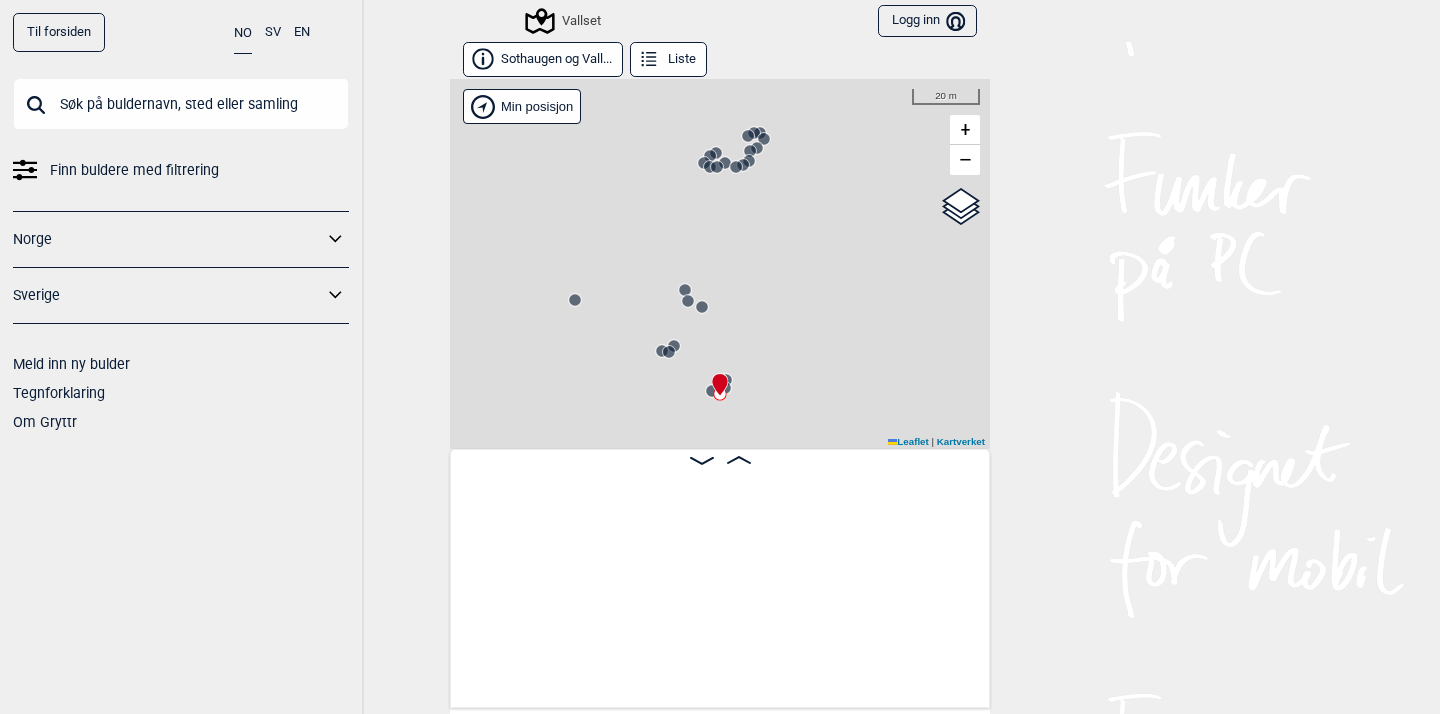 scroll, scrollTop: 0, scrollLeft: 12675, axis: horizontal 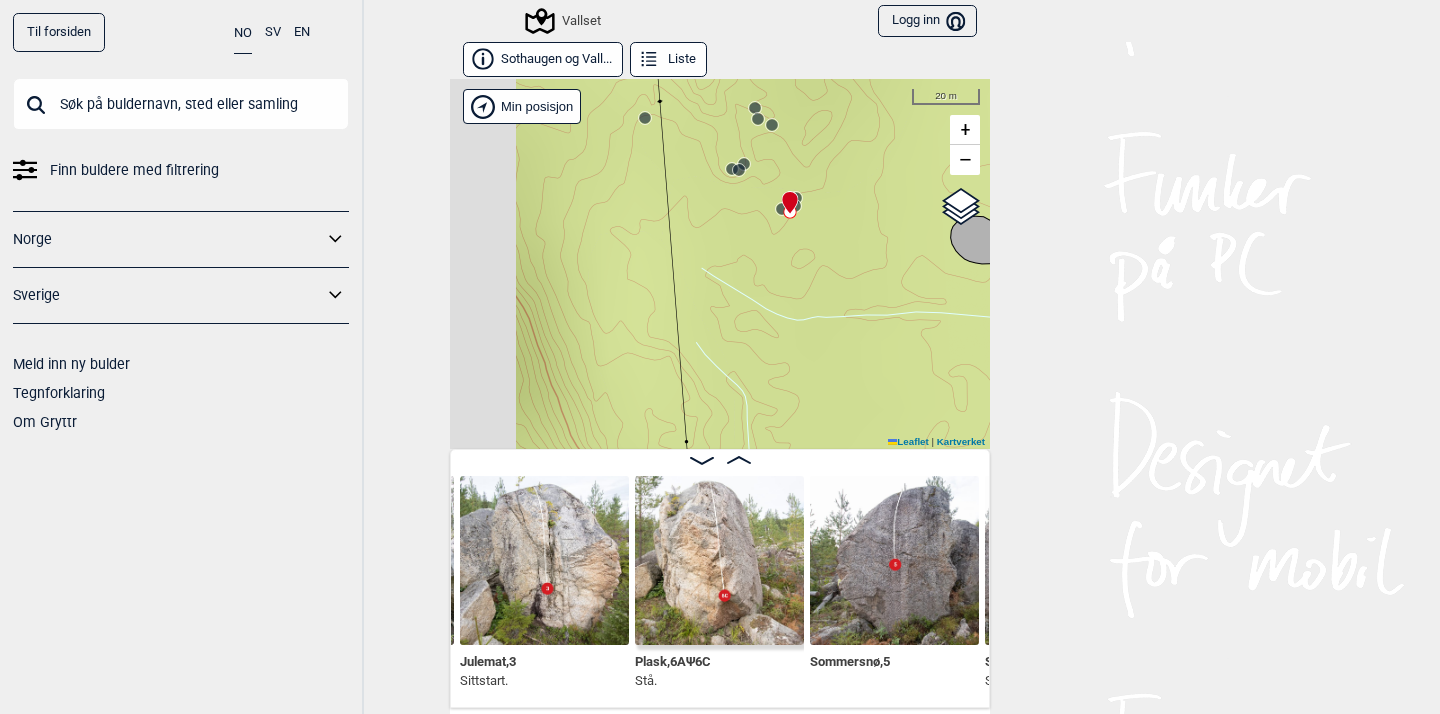 drag, startPoint x: 702, startPoint y: 299, endPoint x: 765, endPoint y: 73, distance: 234.61671 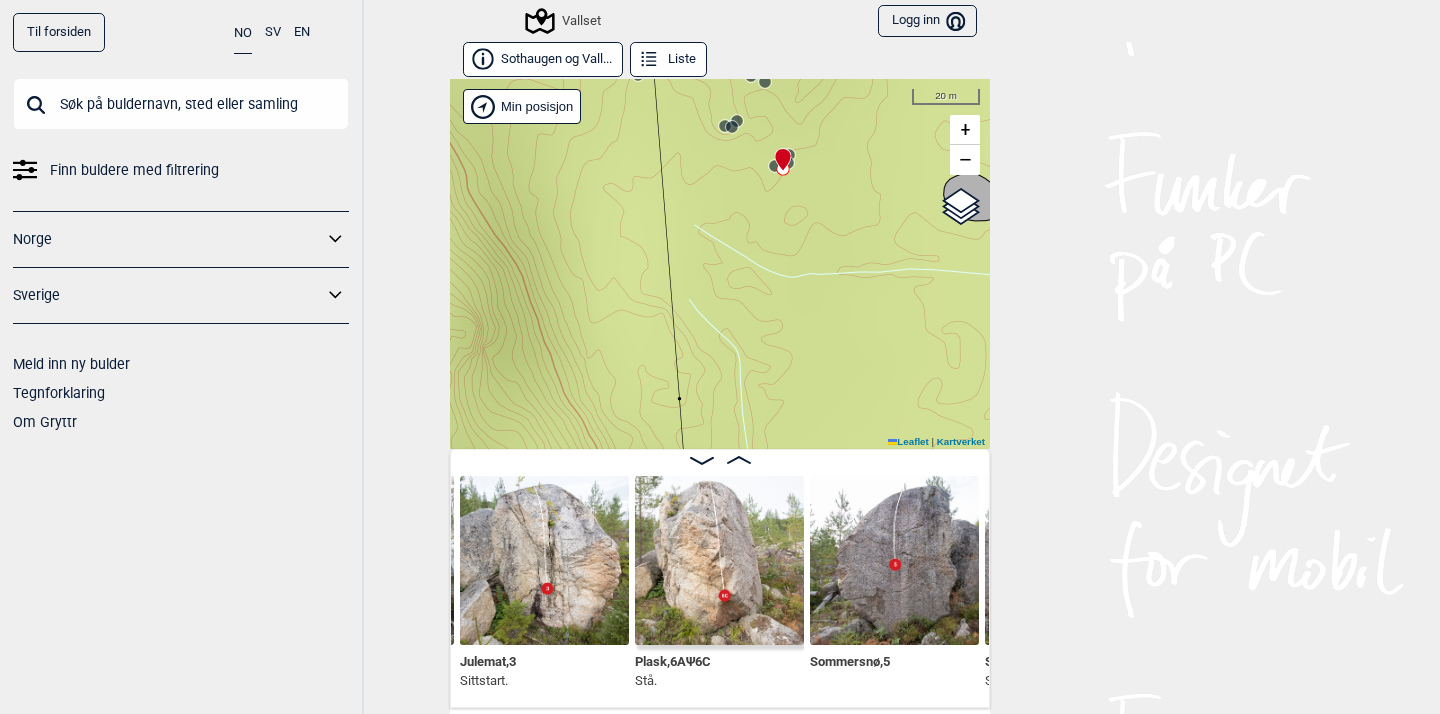 click at bounding box center (181, 104) 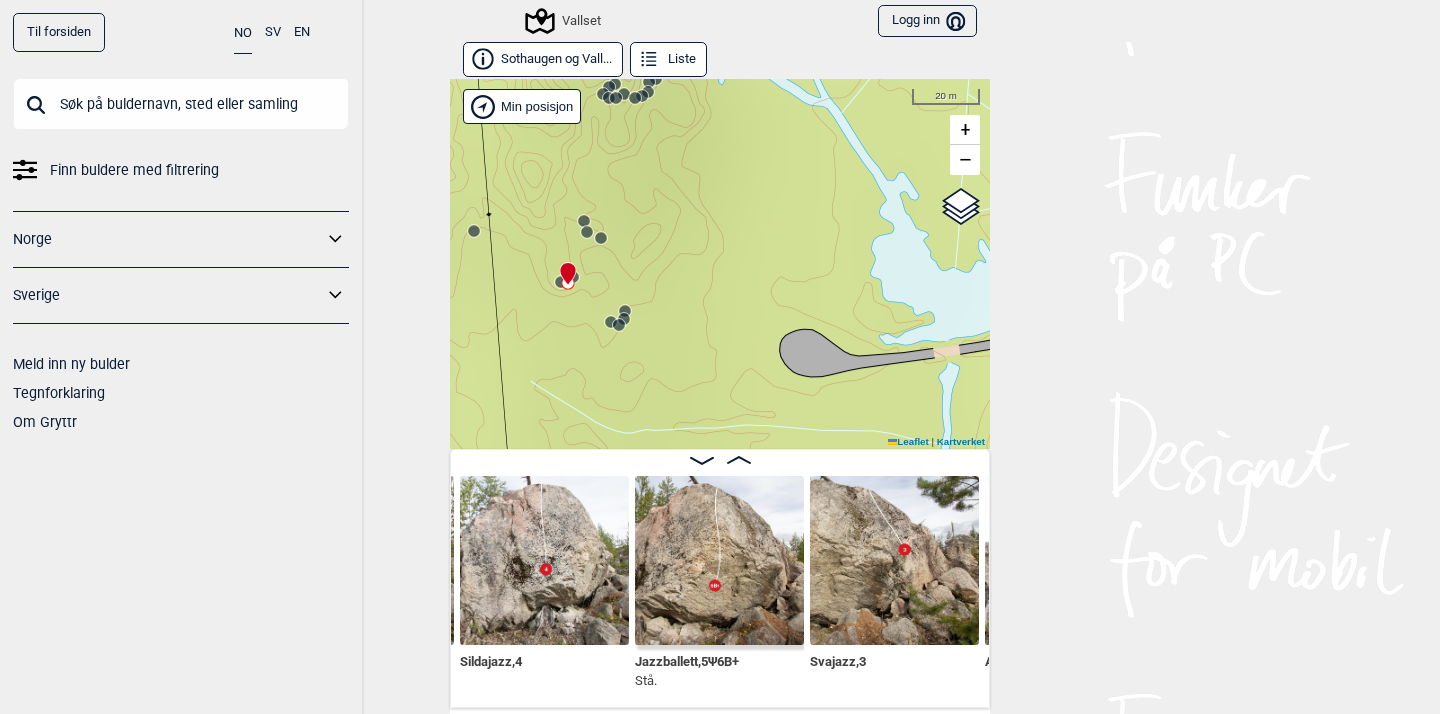 drag, startPoint x: 708, startPoint y: 278, endPoint x: 522, endPoint y: 355, distance: 201.30823 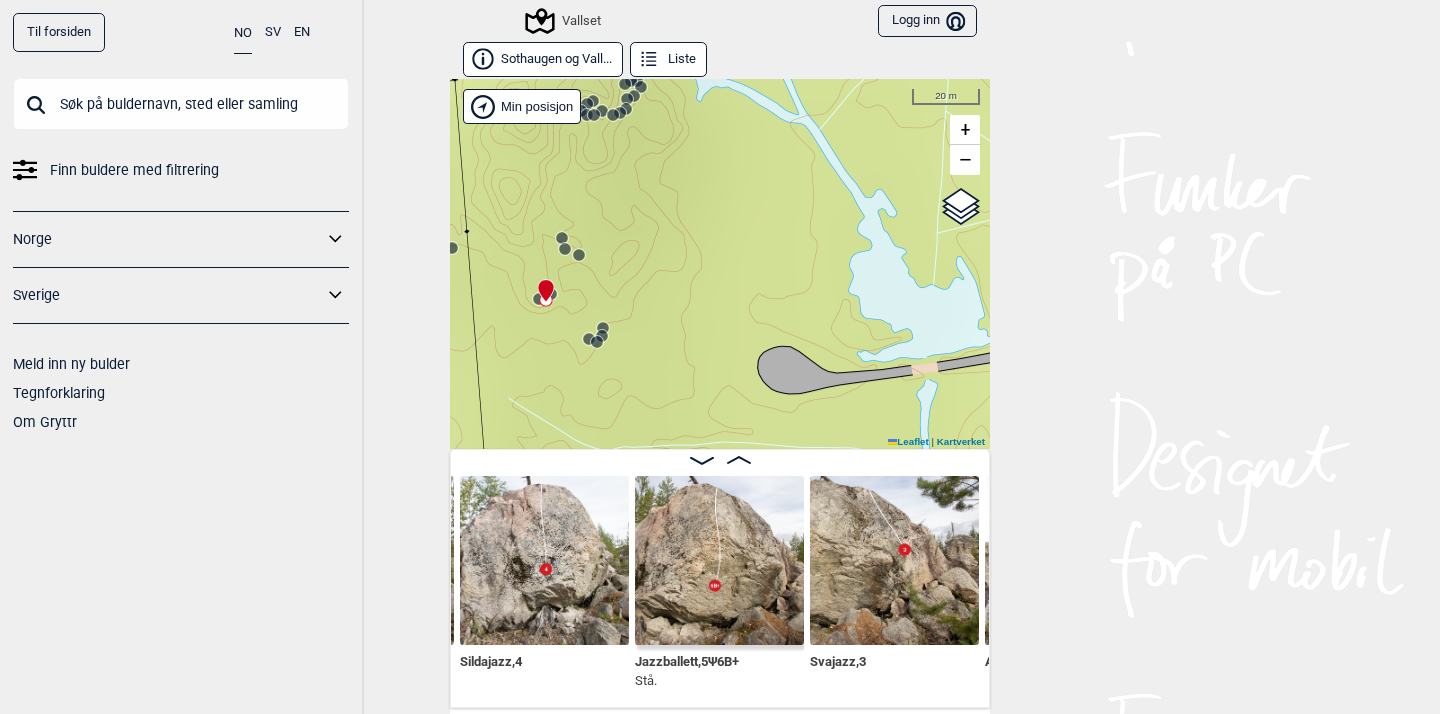 click 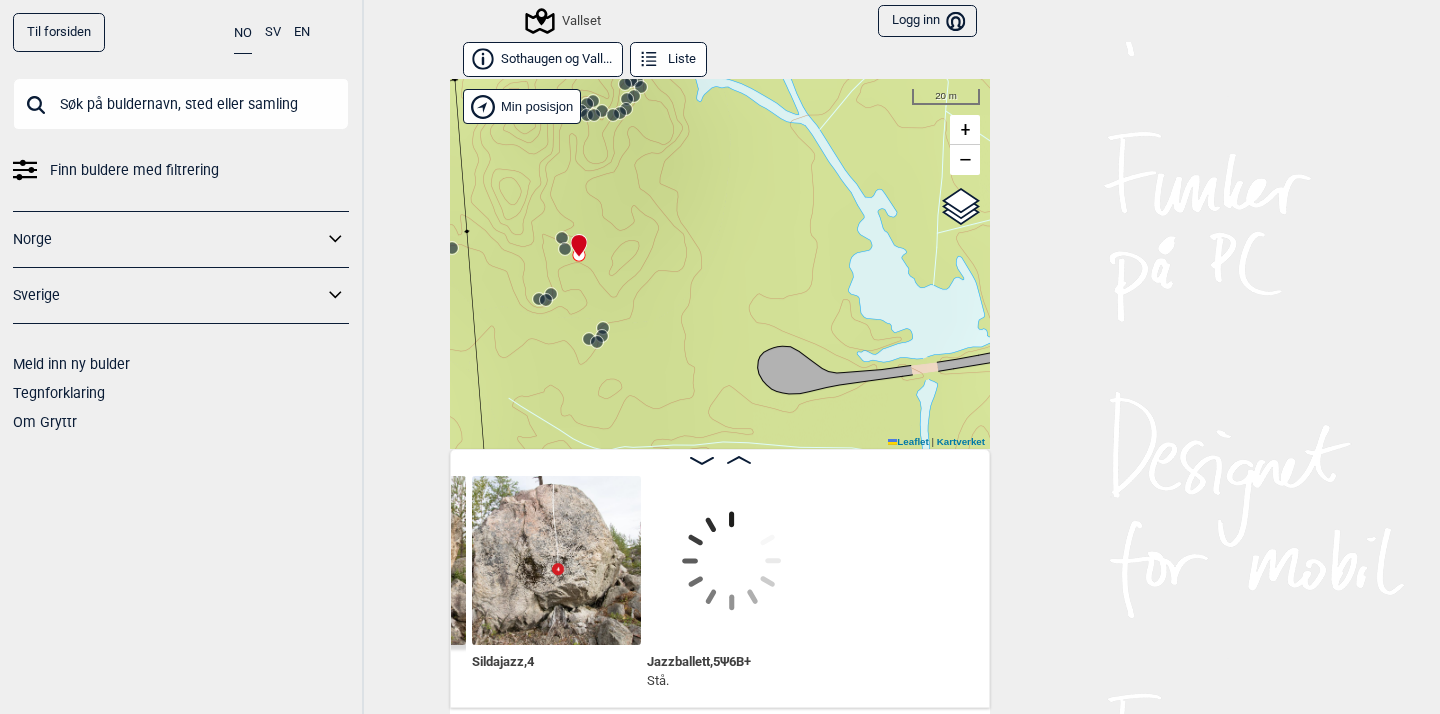 scroll, scrollTop: 0, scrollLeft: 13550, axis: horizontal 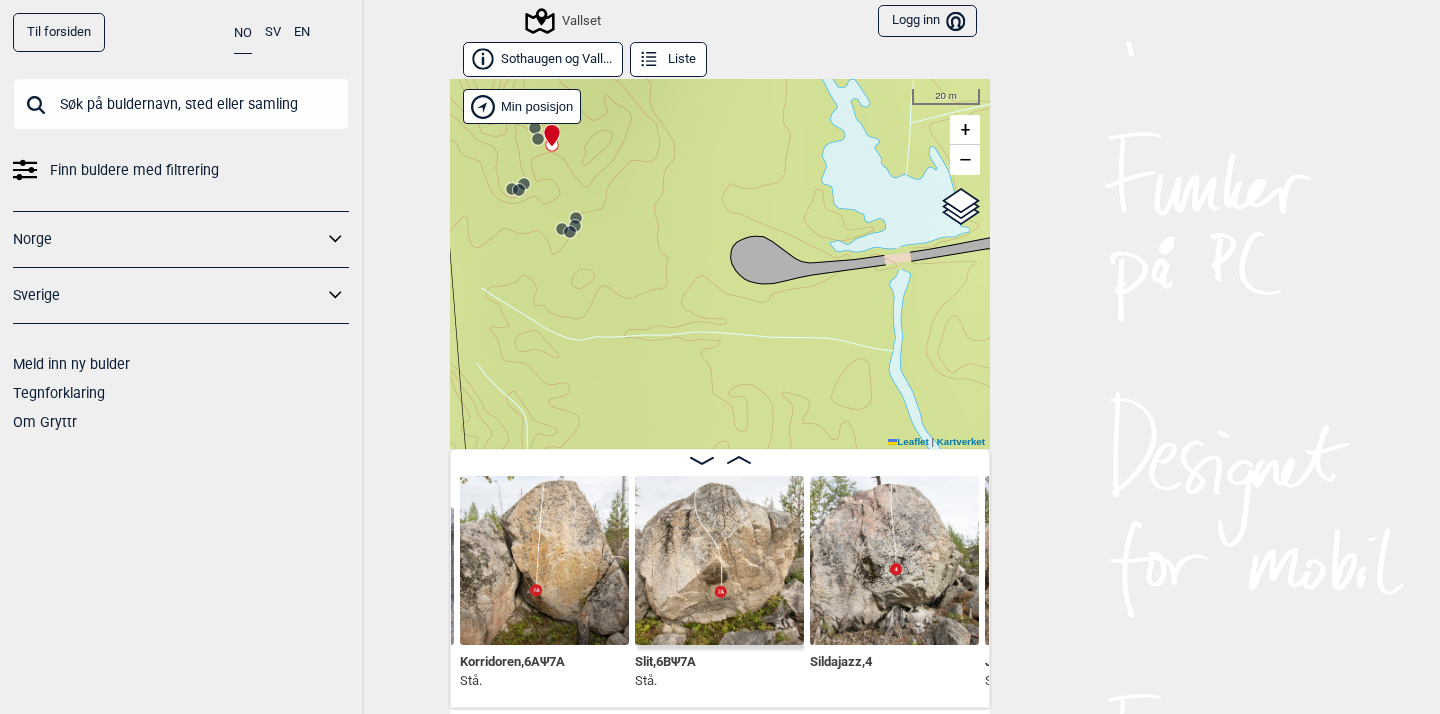 drag, startPoint x: 713, startPoint y: 237, endPoint x: 685, endPoint y: 92, distance: 147.67871 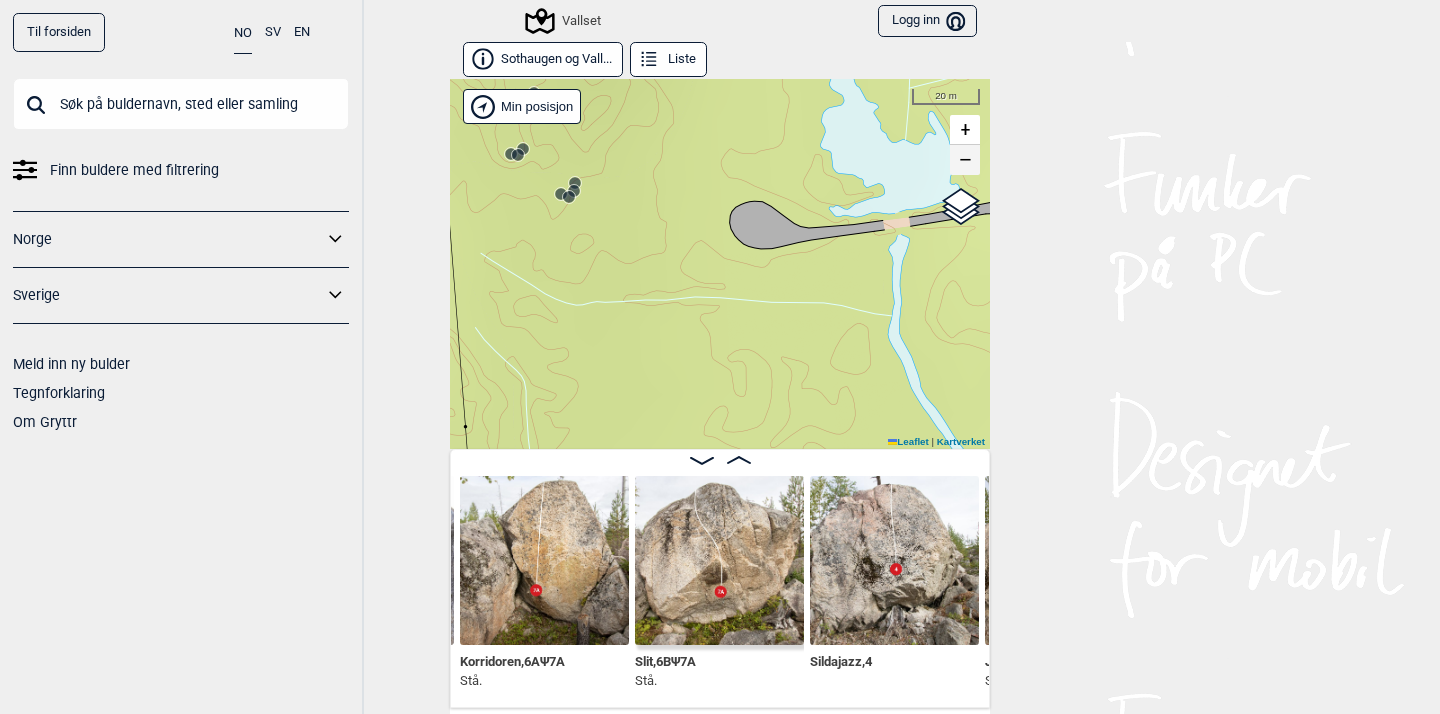 click on "−" at bounding box center [965, 160] 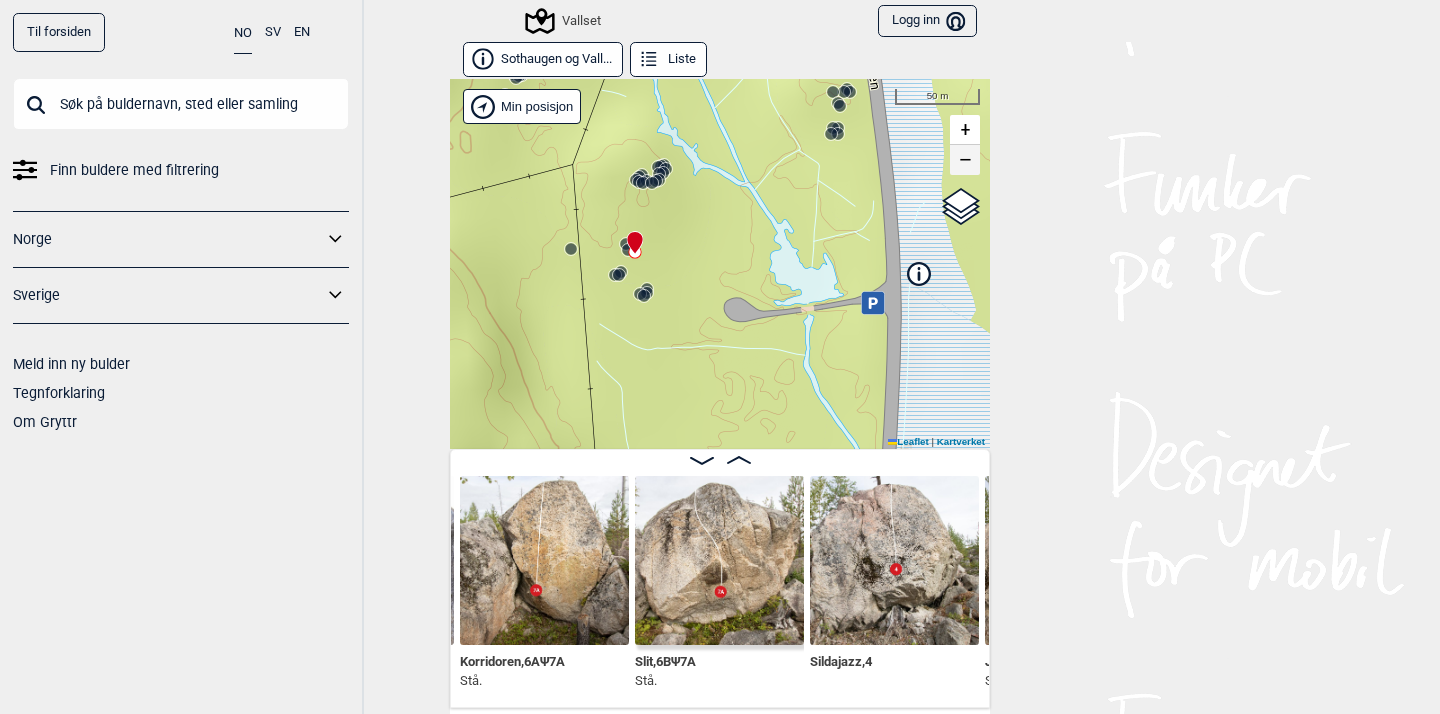 click on "−" at bounding box center [965, 160] 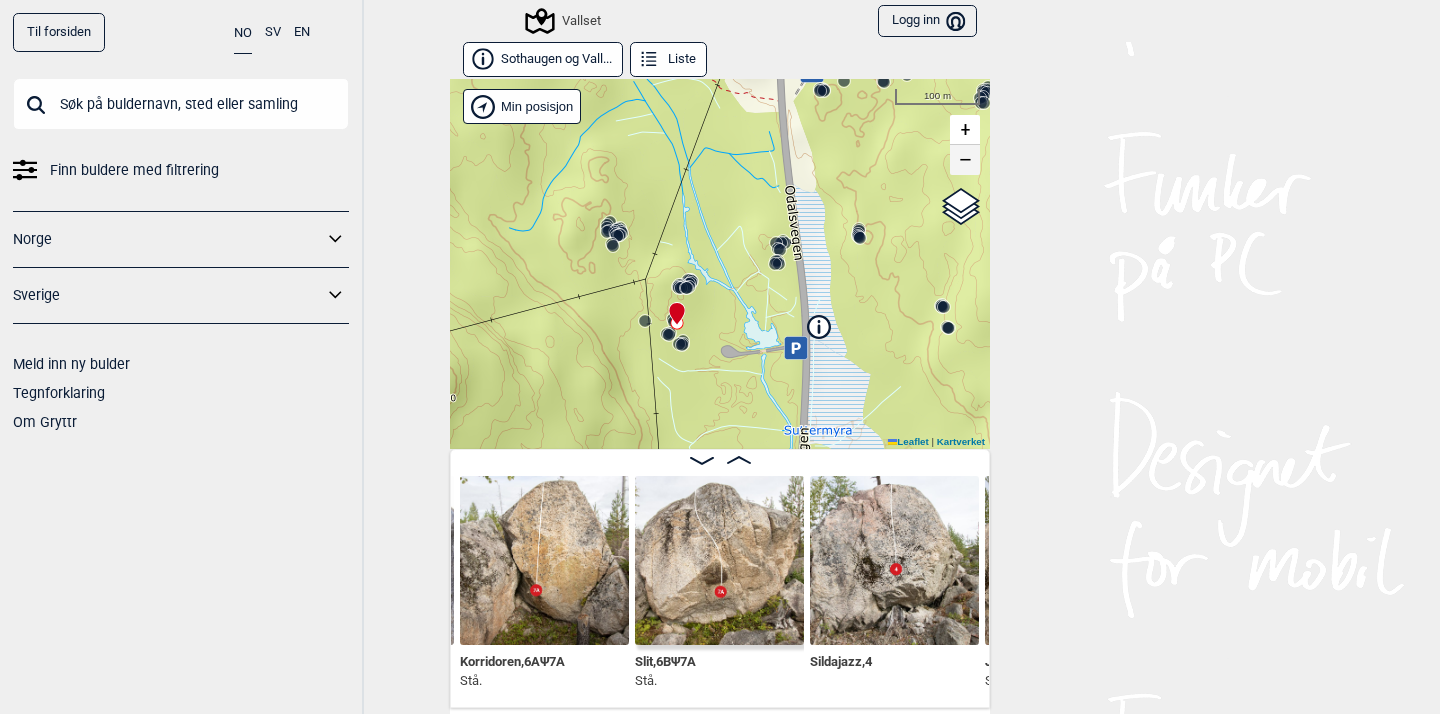 click on "−" at bounding box center [965, 160] 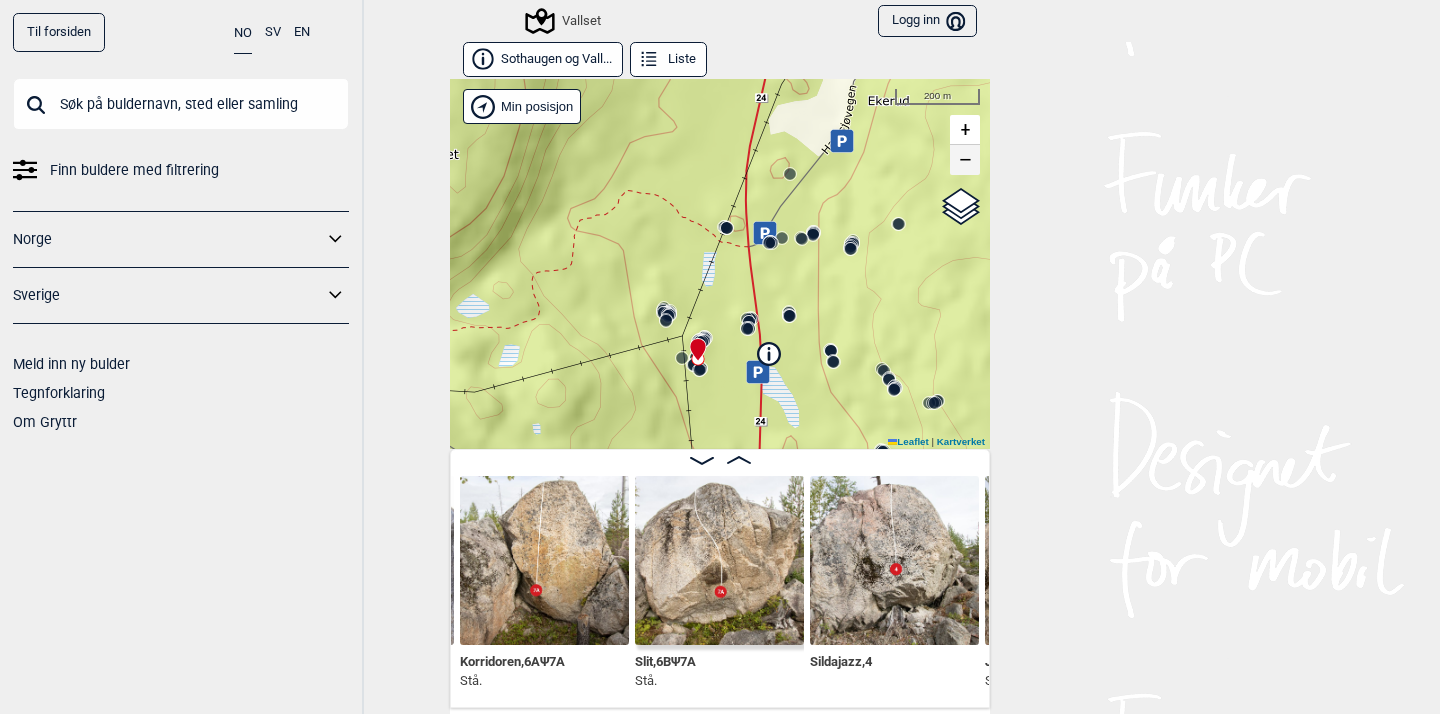 click on "−" at bounding box center [965, 160] 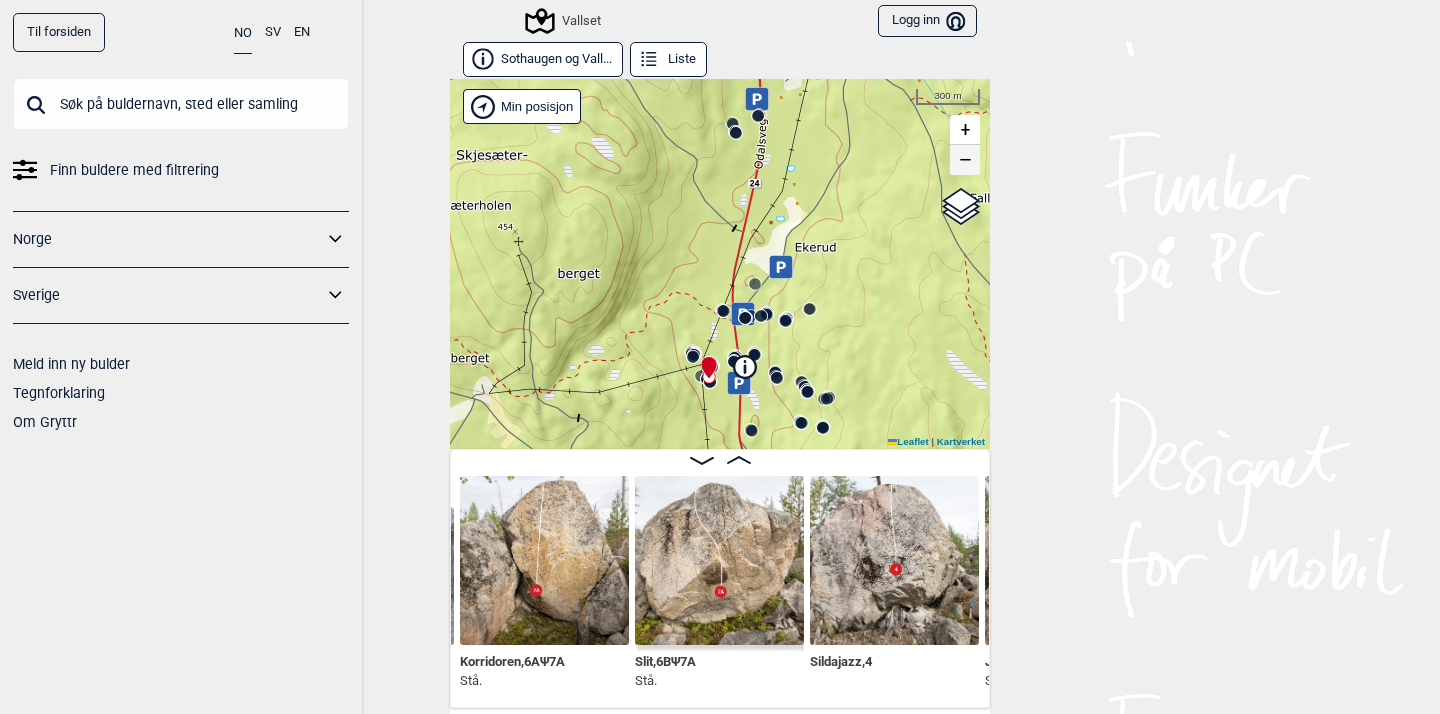 click on "−" at bounding box center (965, 160) 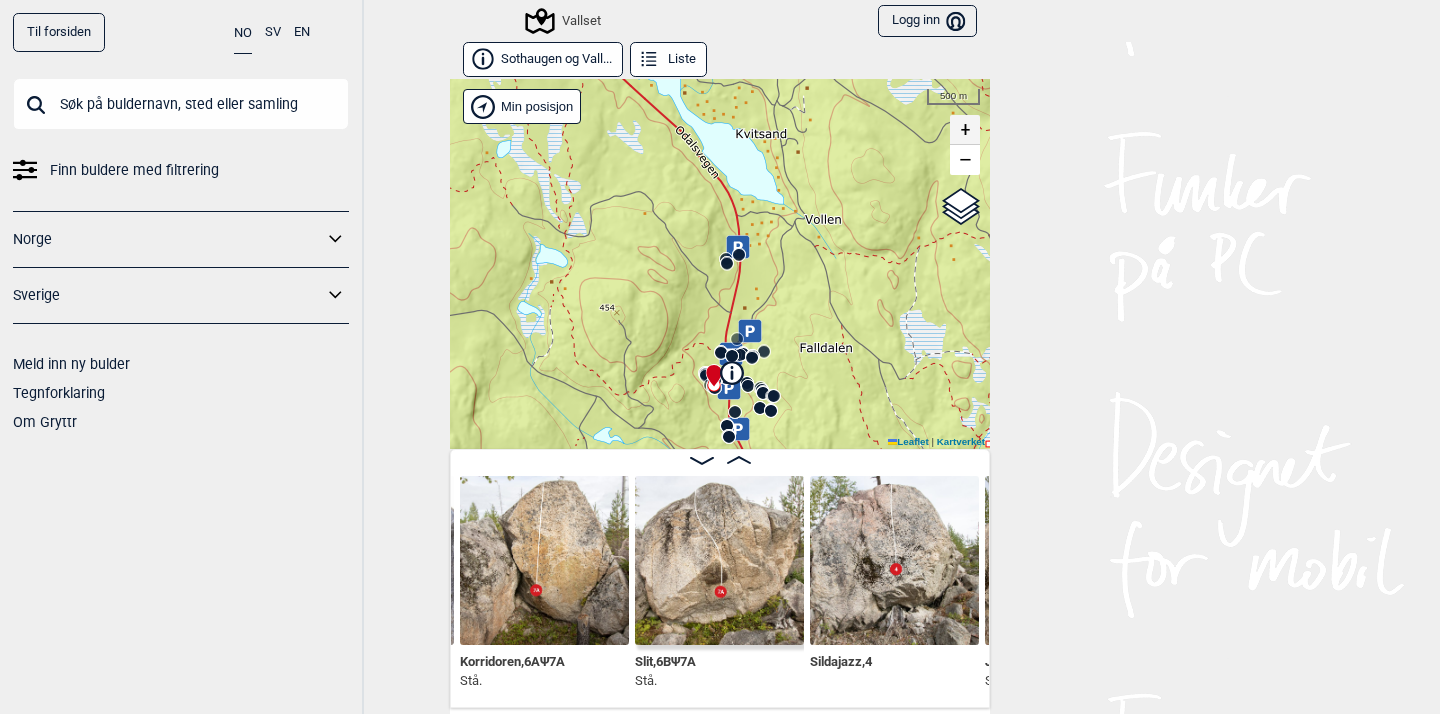 click on "+" at bounding box center [965, 130] 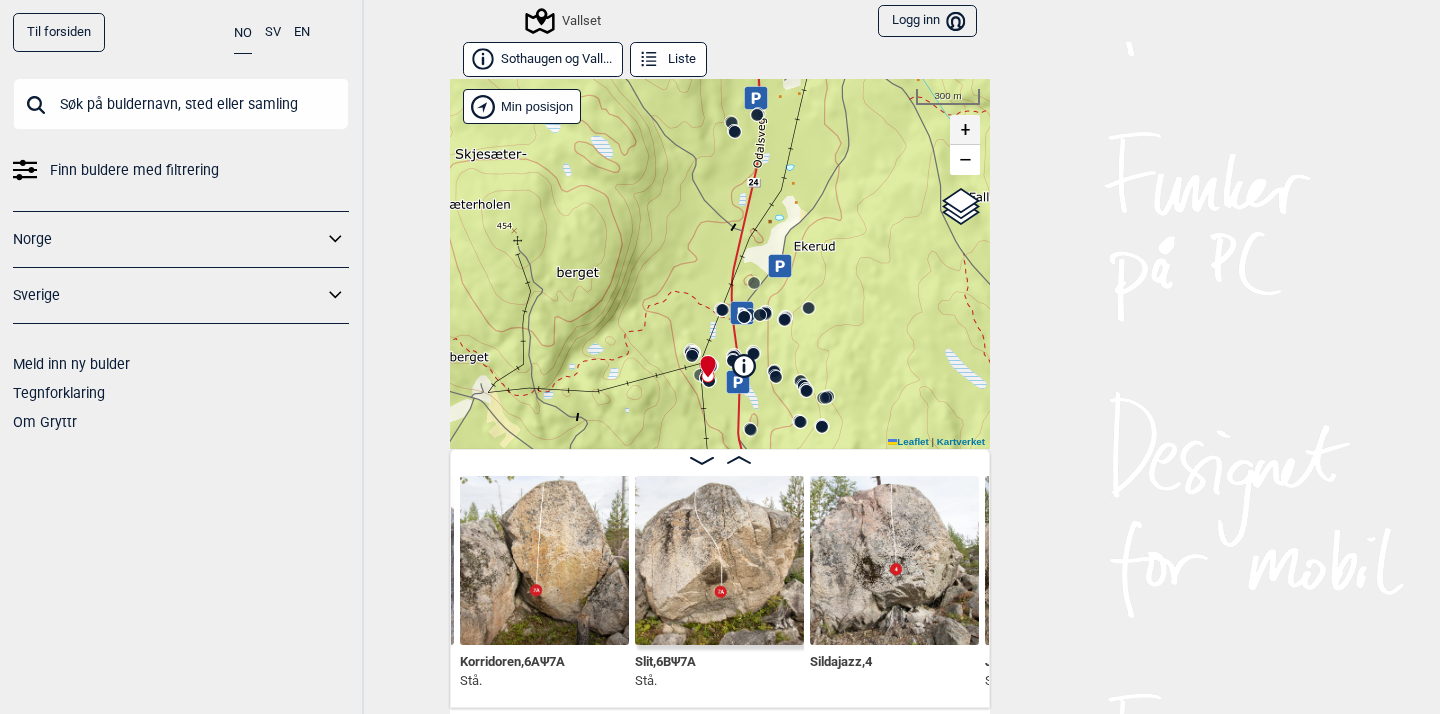 click on "+" at bounding box center [965, 130] 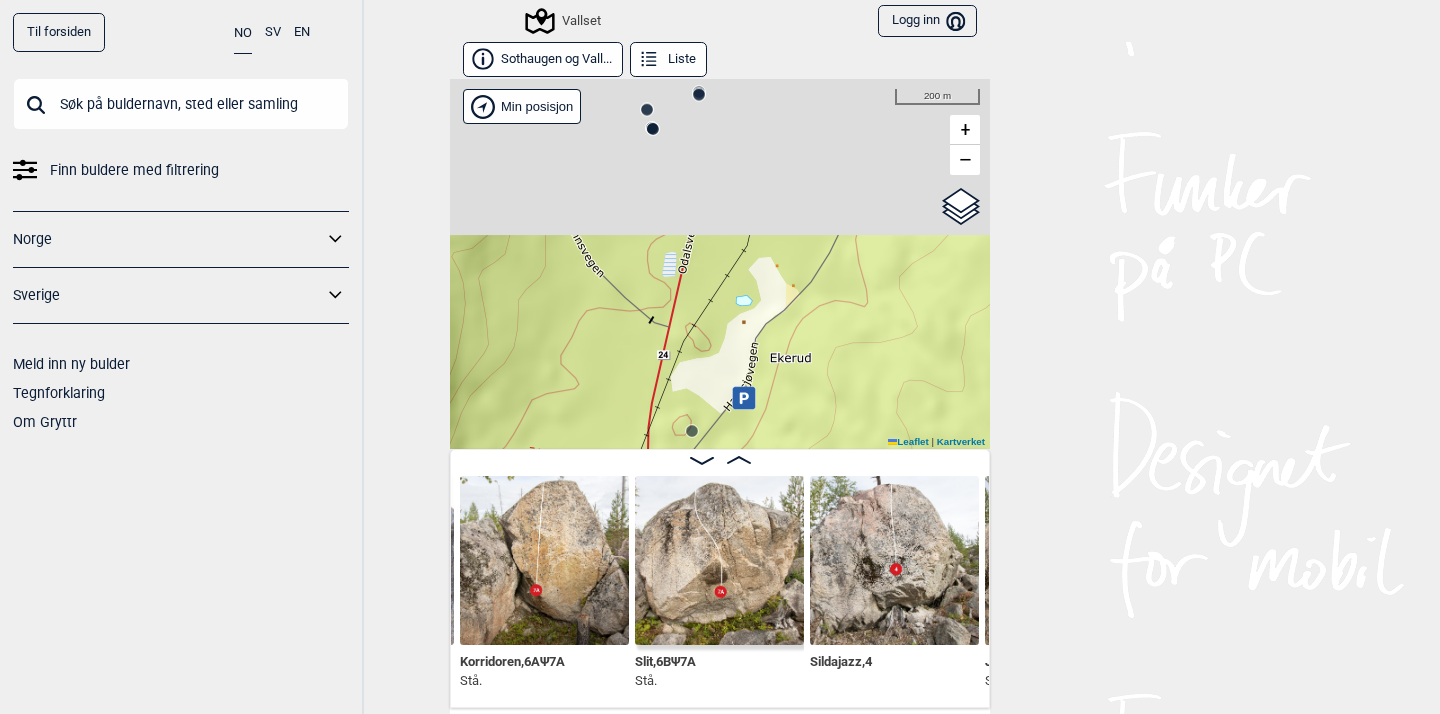 drag, startPoint x: 672, startPoint y: 158, endPoint x: 577, endPoint y: 418, distance: 276.81223 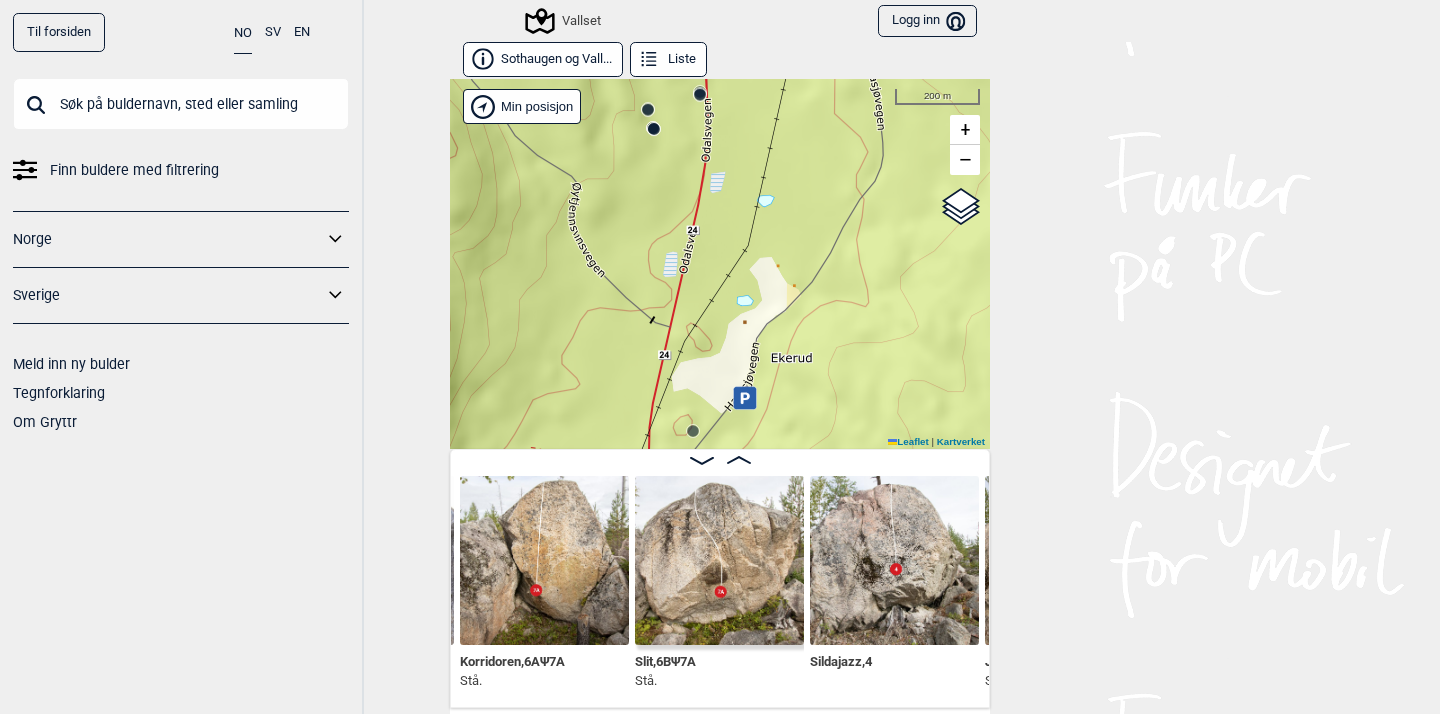 click 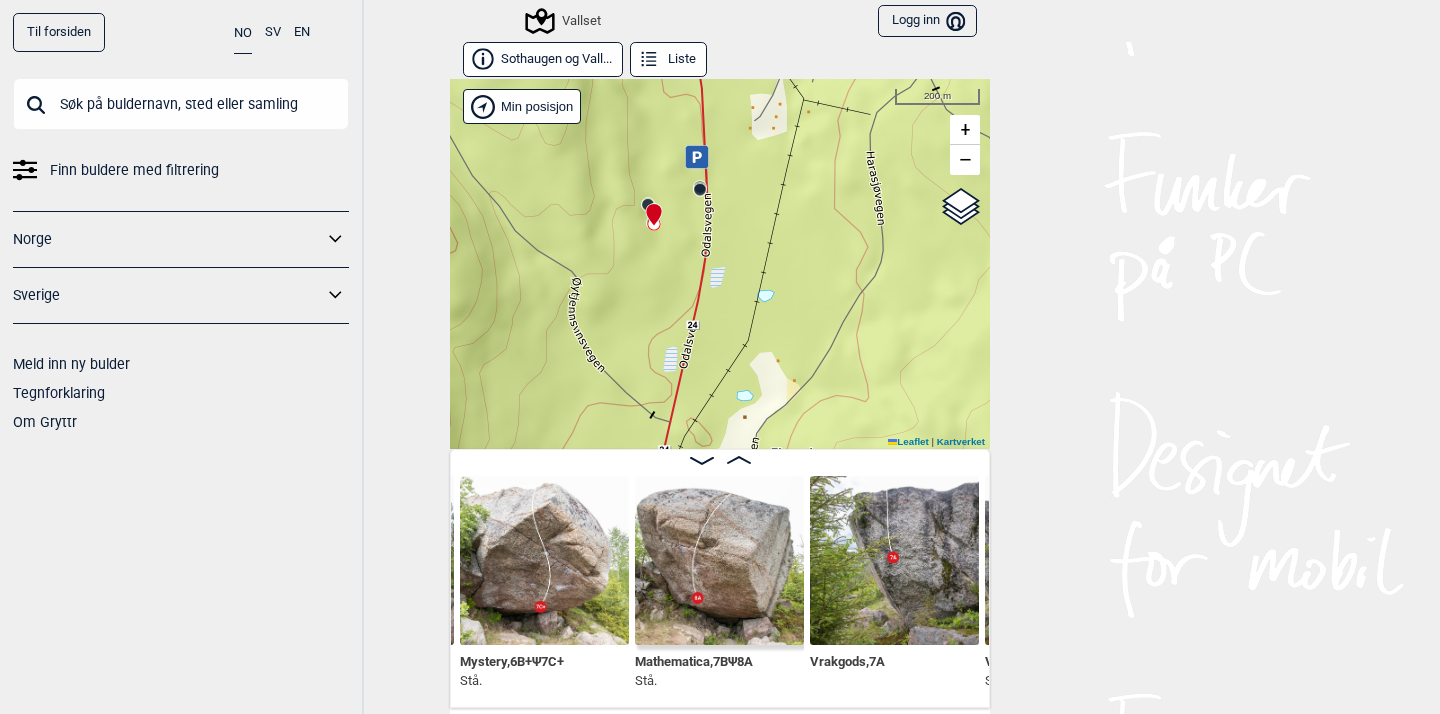 click on "Mystery ,  6B+  Ψ  7C+" at bounding box center (512, 659) 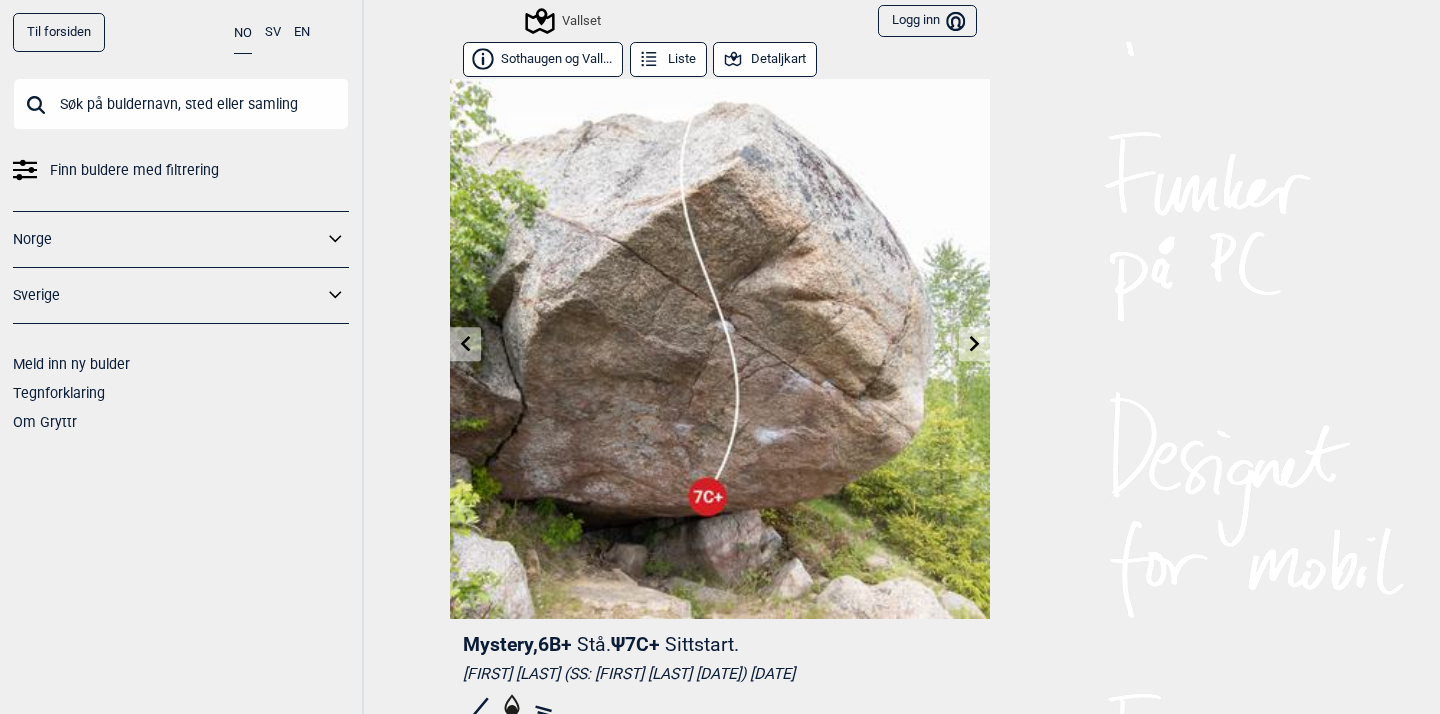 click 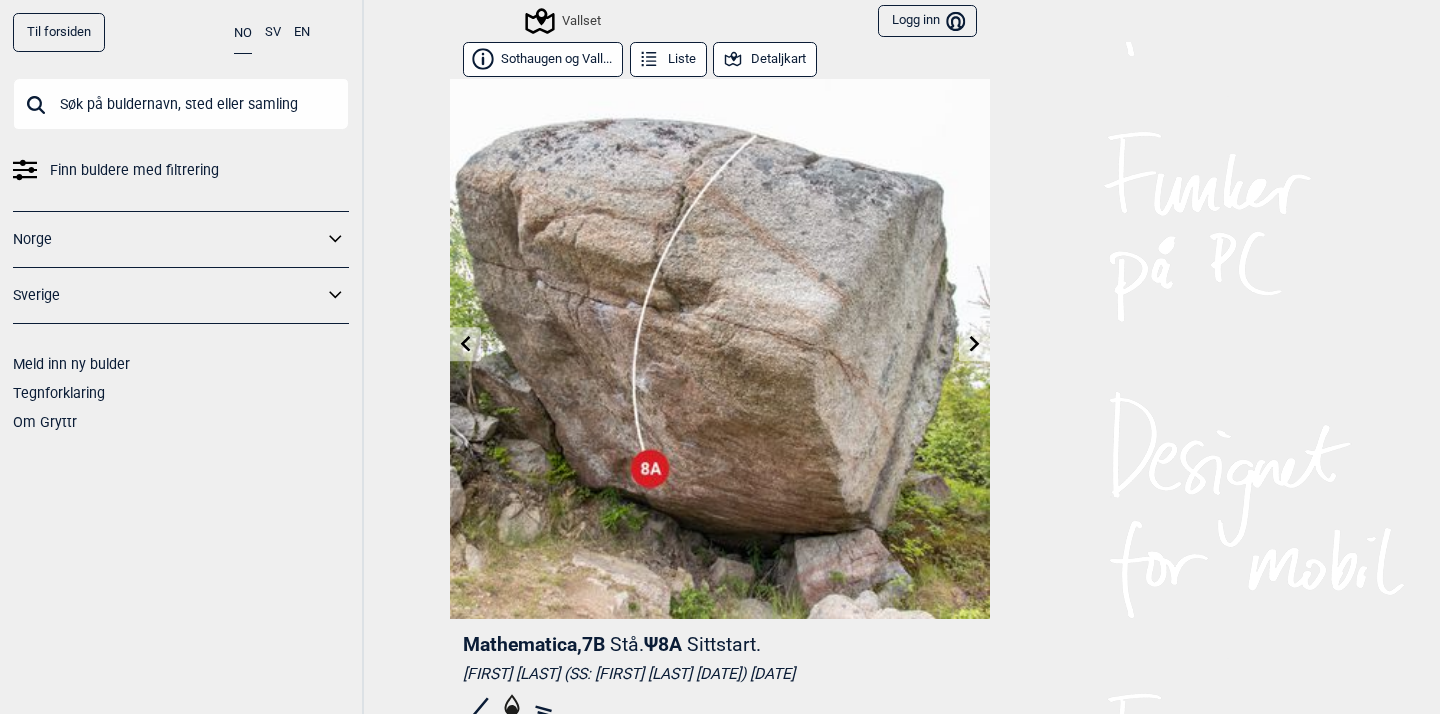 click 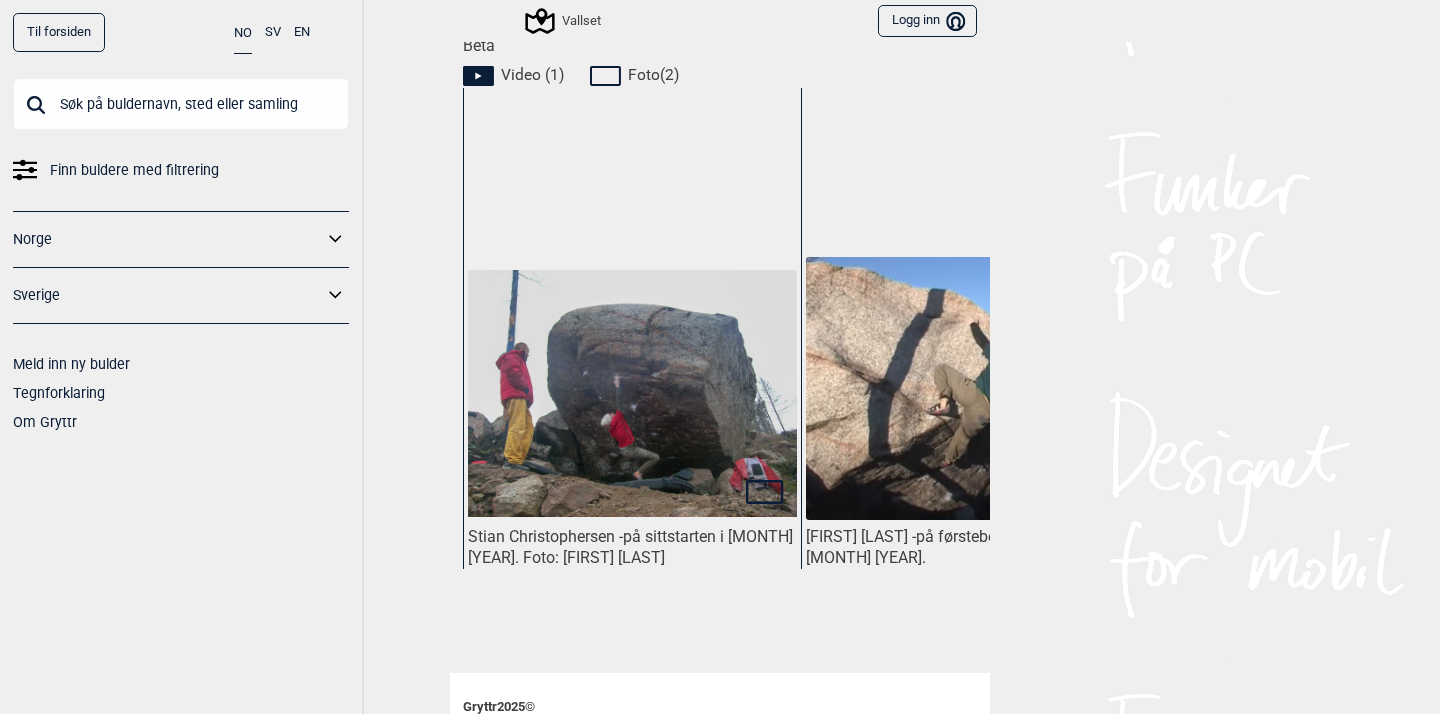 scroll, scrollTop: 916, scrollLeft: 0, axis: vertical 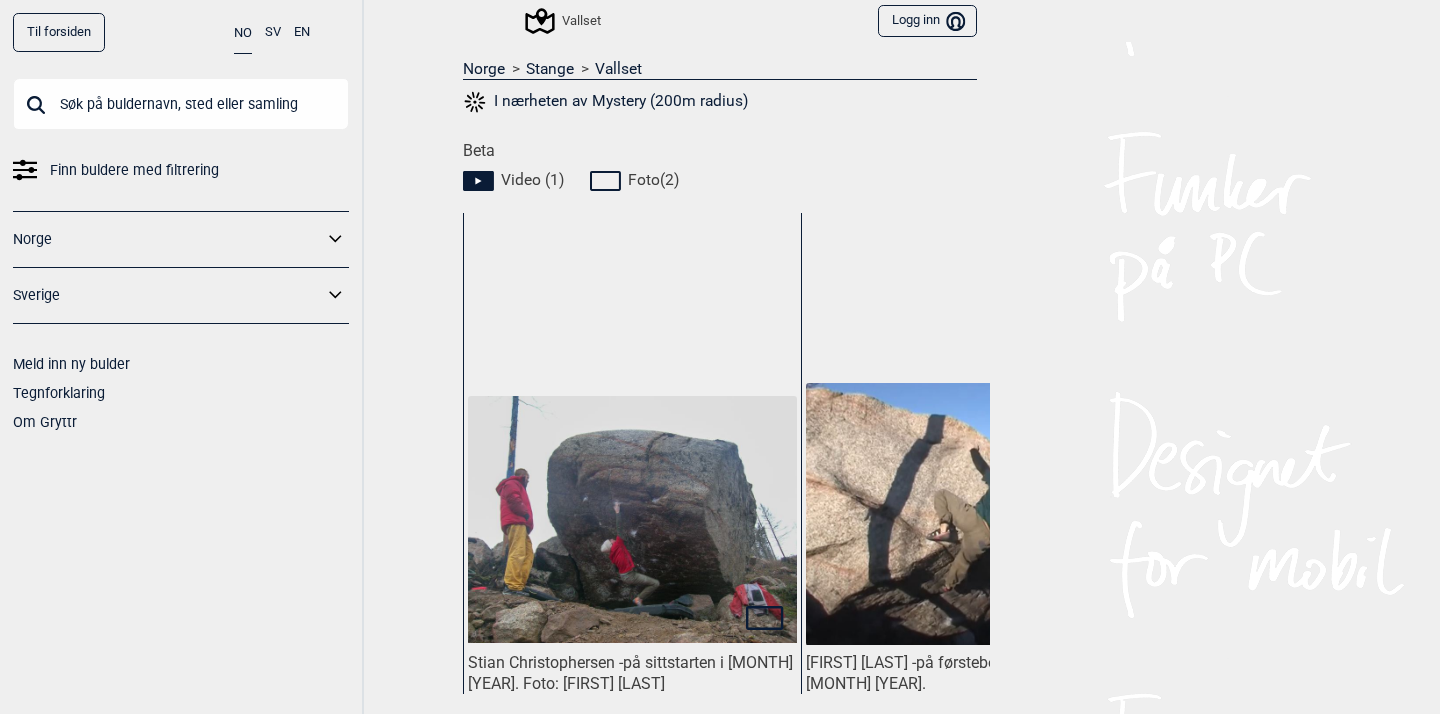 click 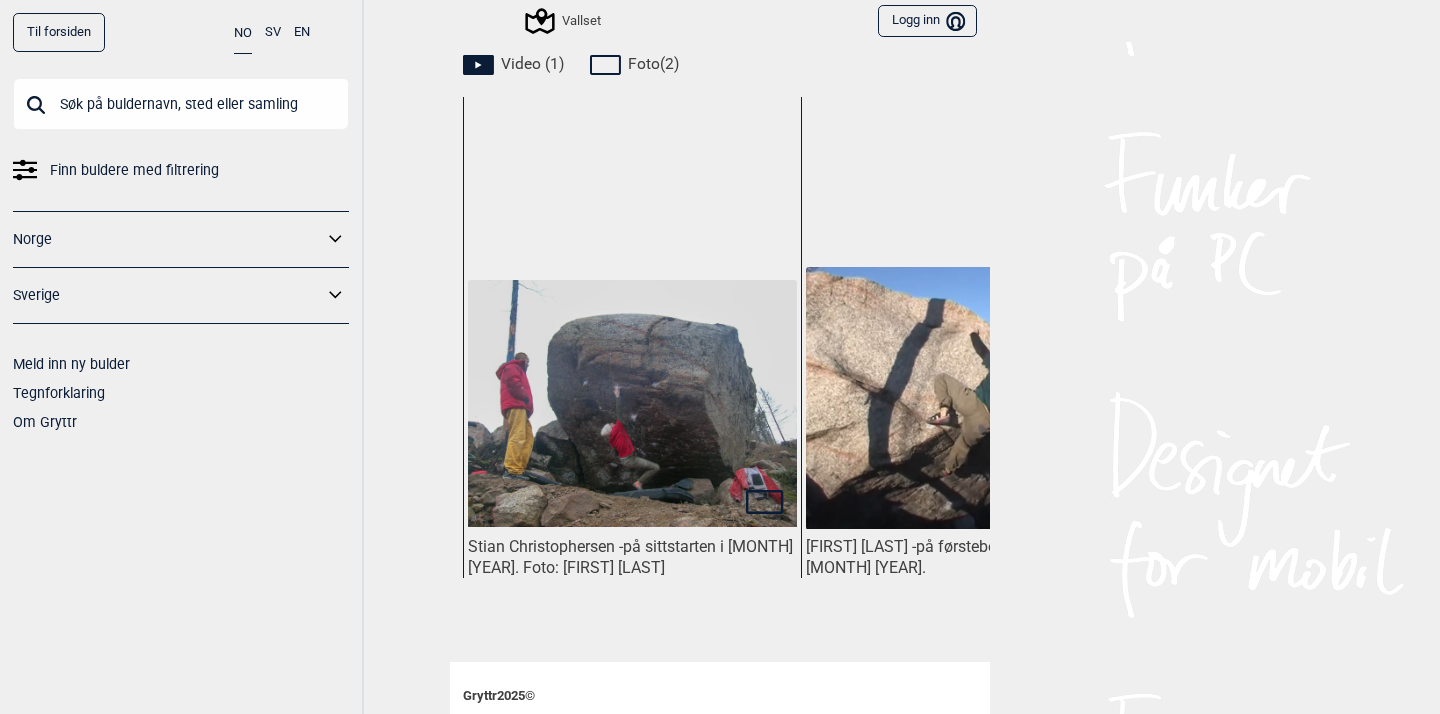 scroll, scrollTop: 929, scrollLeft: 0, axis: vertical 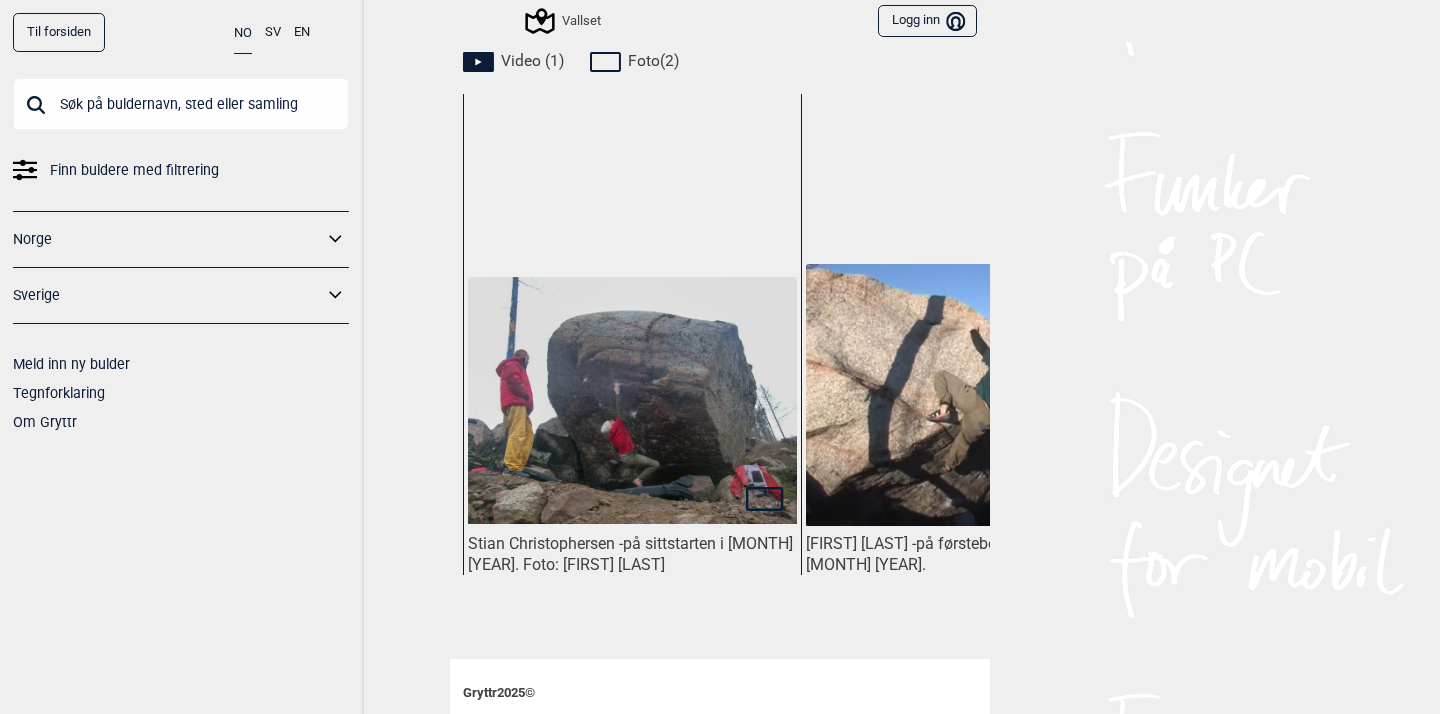 click at bounding box center (632, 400) 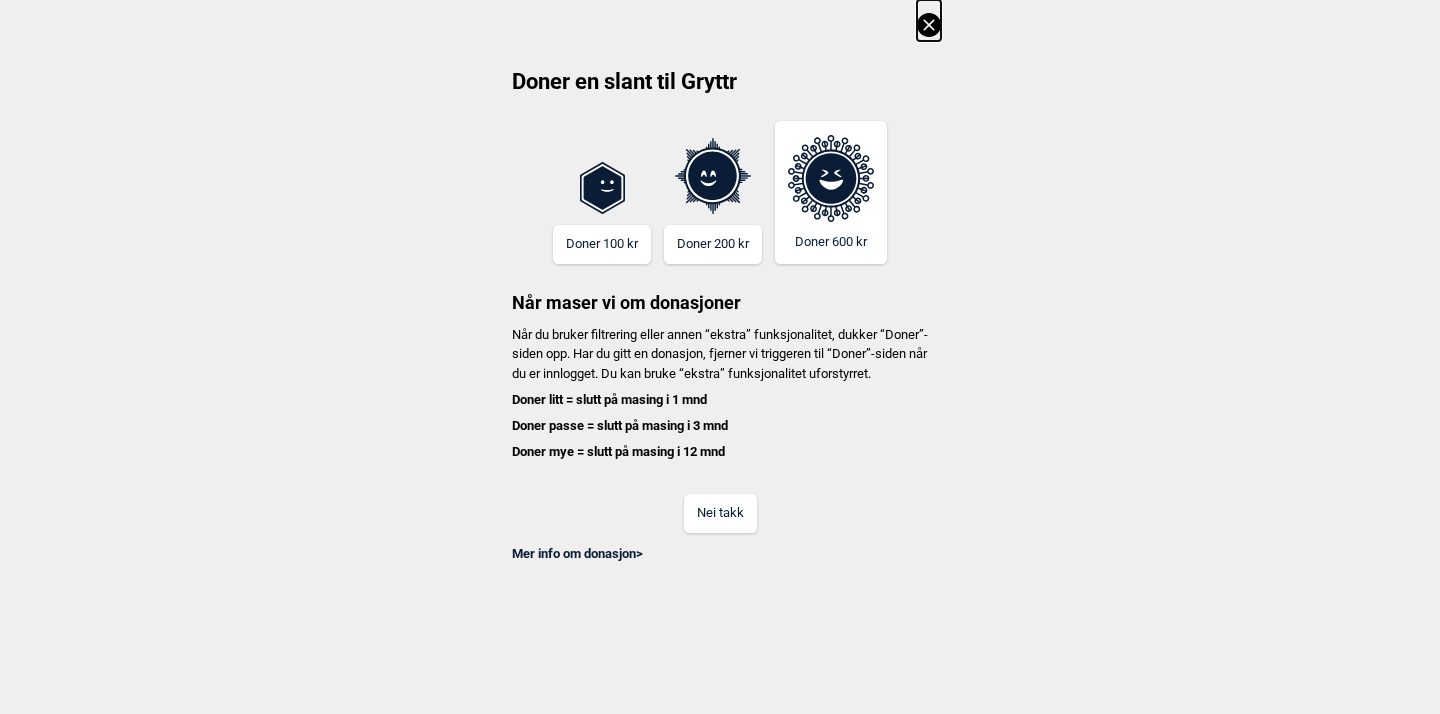 click 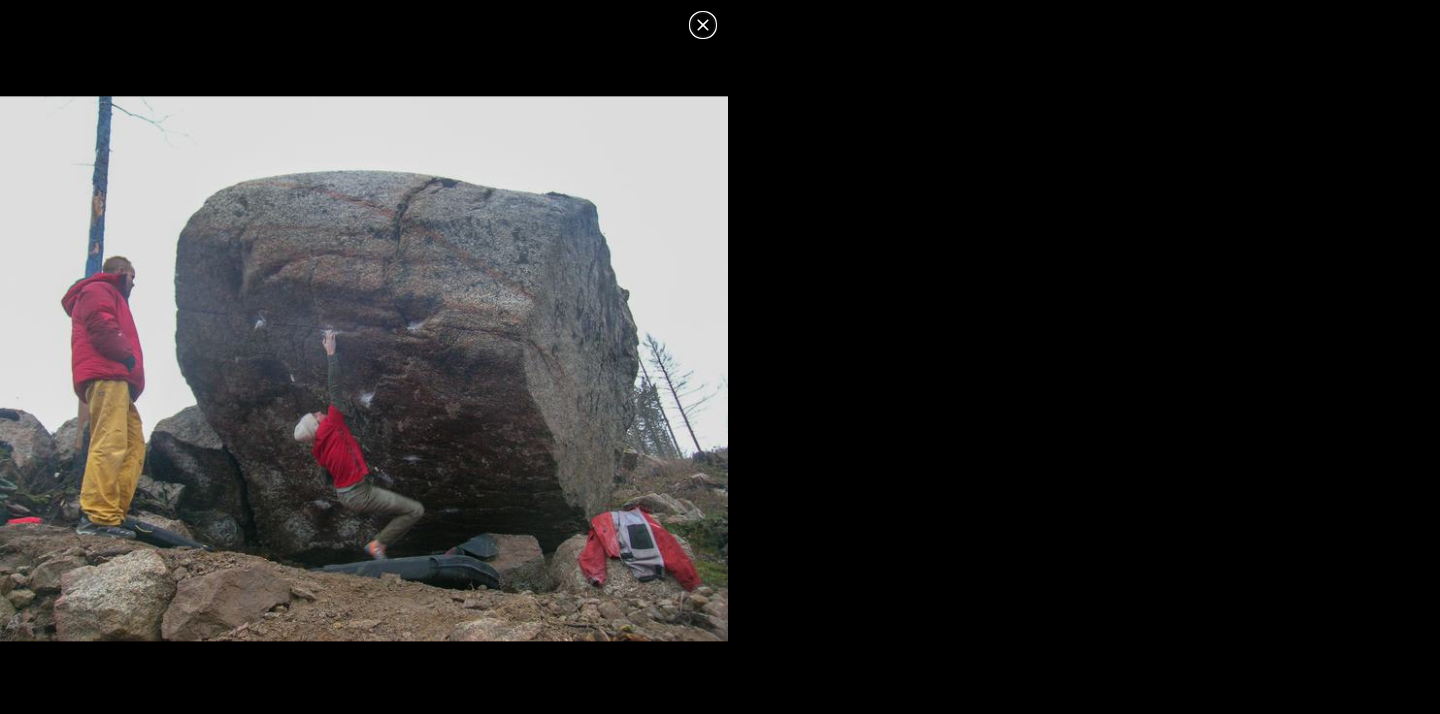 click 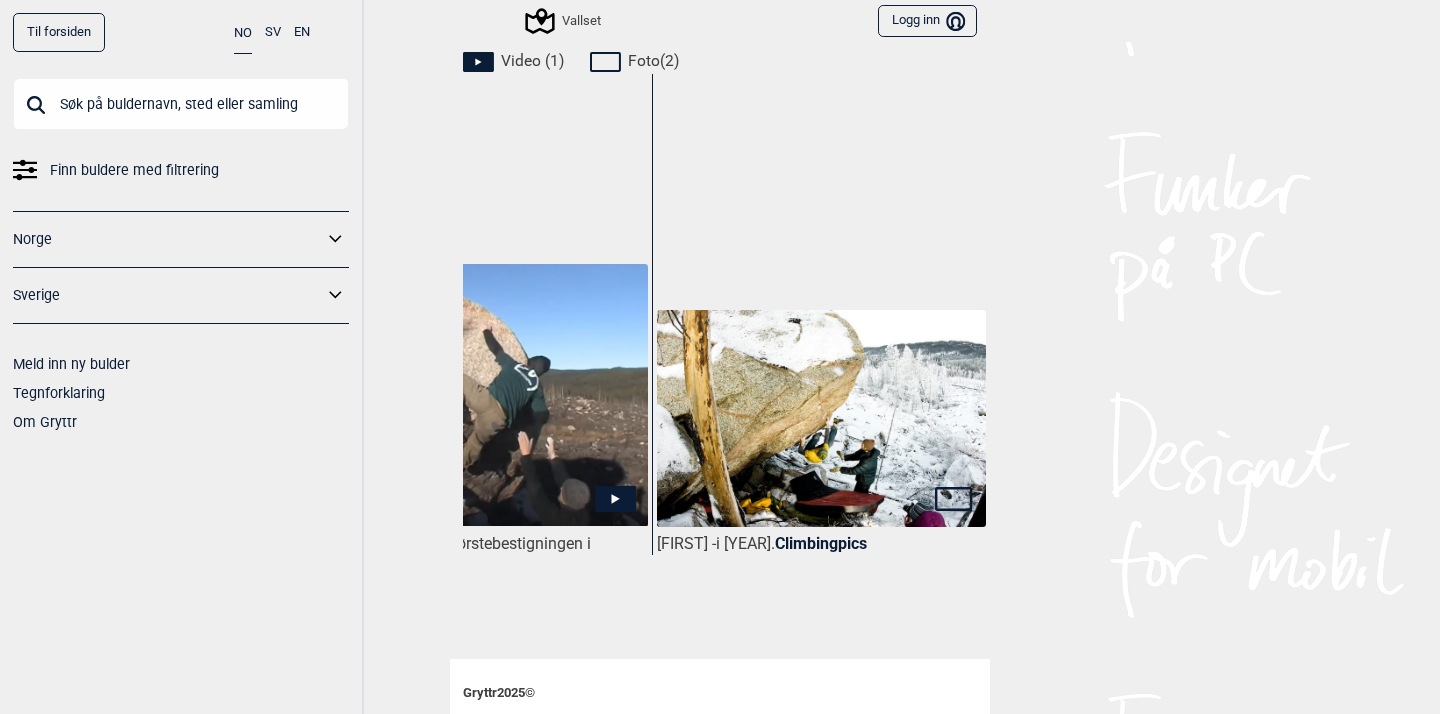 scroll, scrollTop: 0, scrollLeft: 487, axis: horizontal 